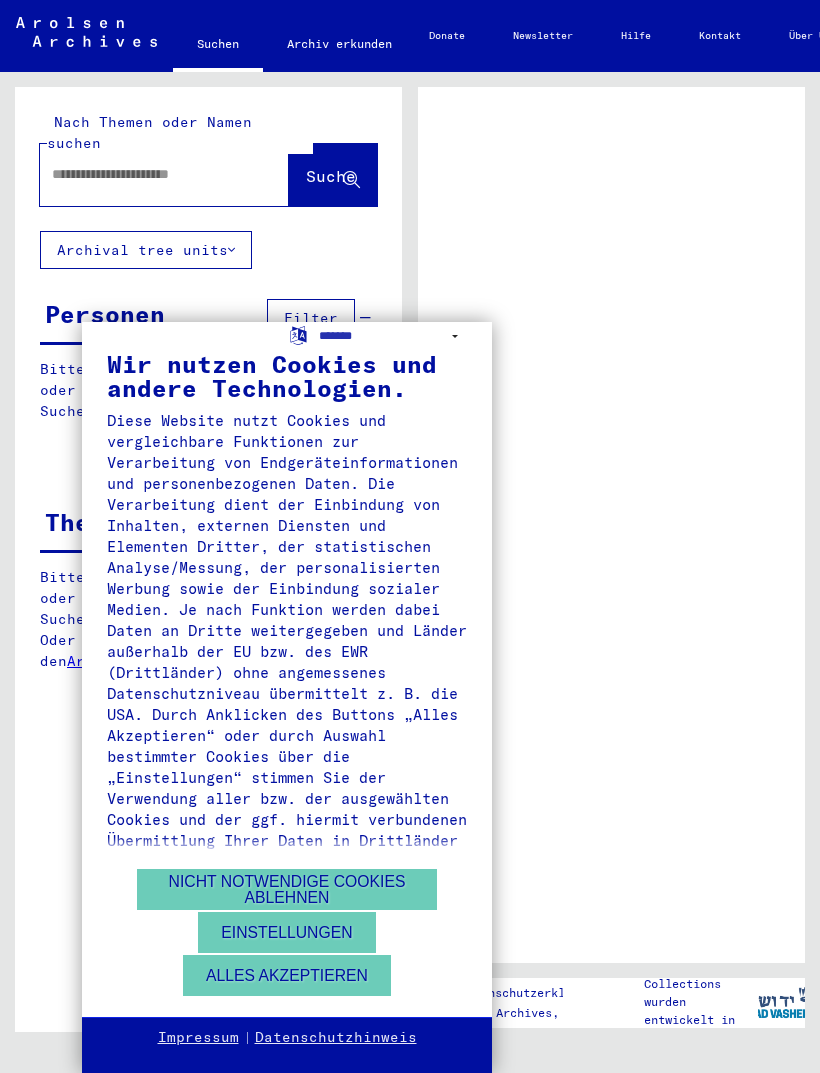 scroll, scrollTop: 0, scrollLeft: 0, axis: both 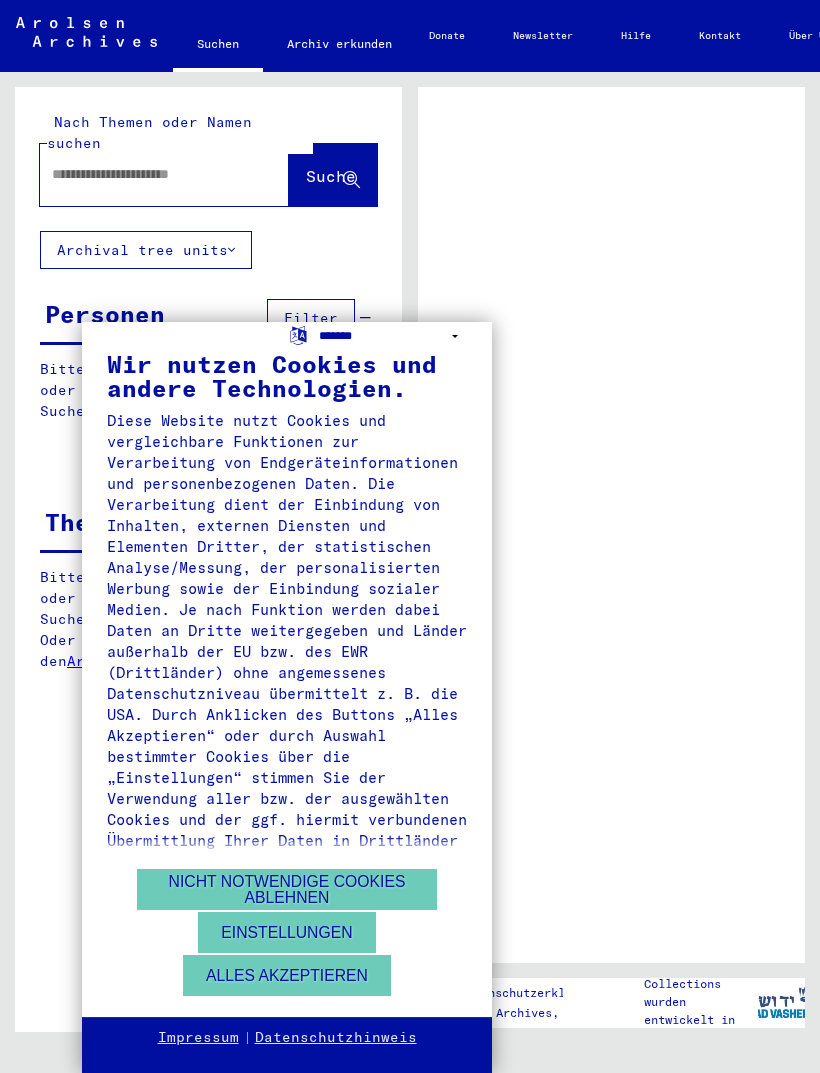 click on "**********" at bounding box center [393, 336] 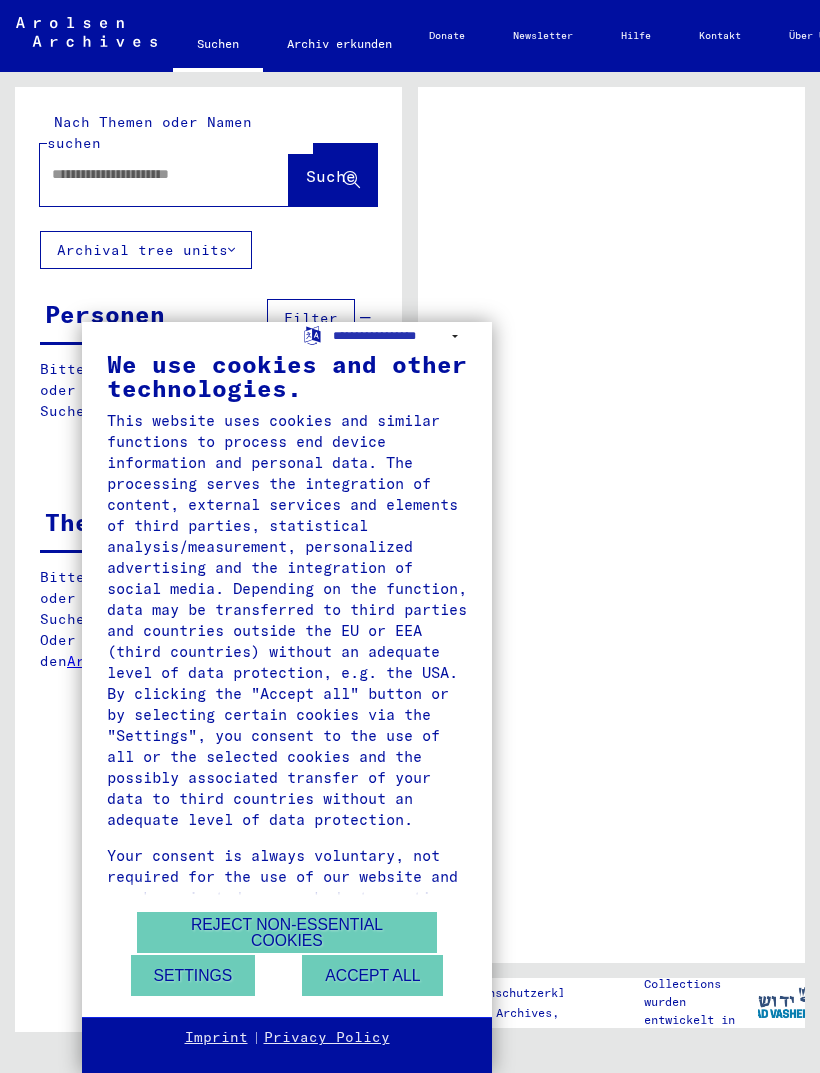 click on "Accept all" at bounding box center [372, 975] 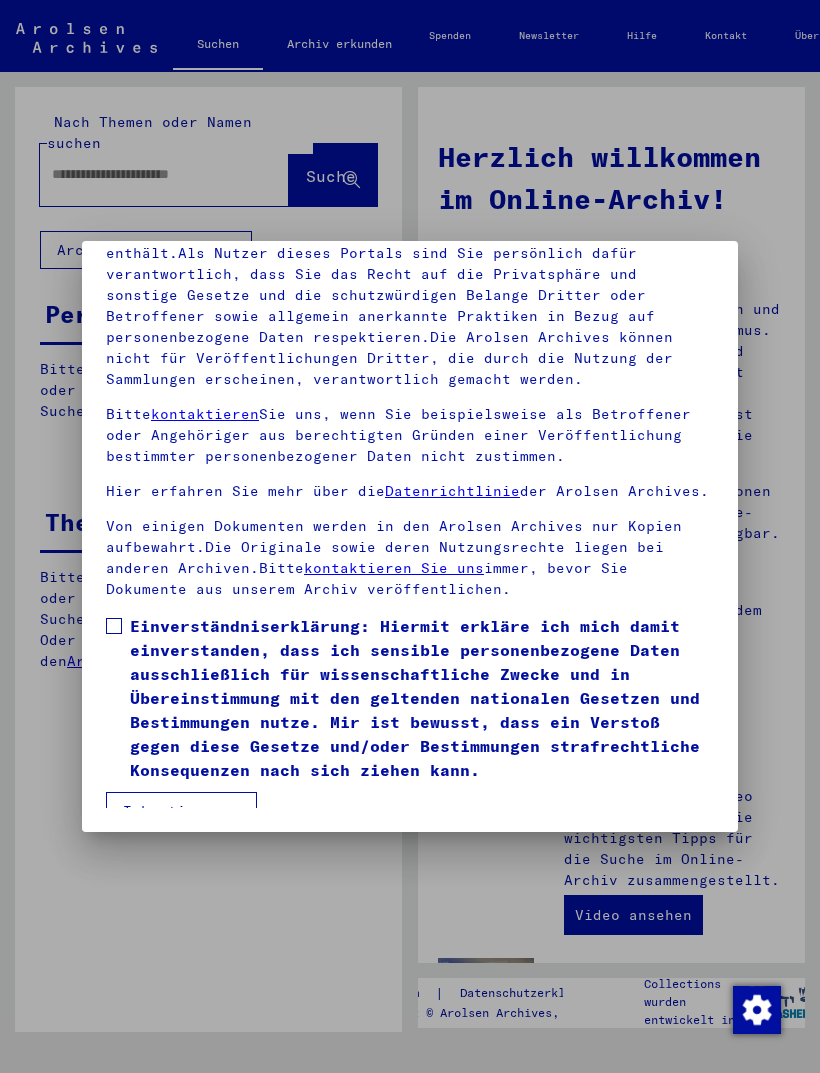 scroll, scrollTop: 262, scrollLeft: 0, axis: vertical 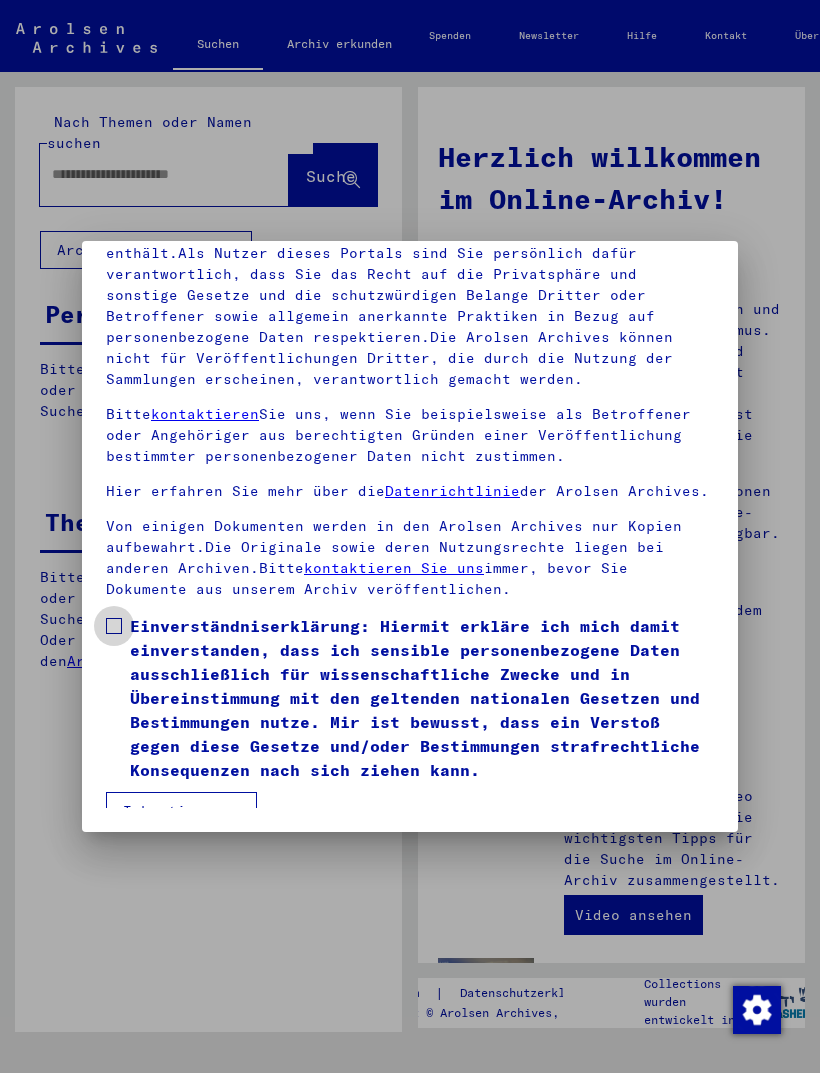 click at bounding box center [114, 626] 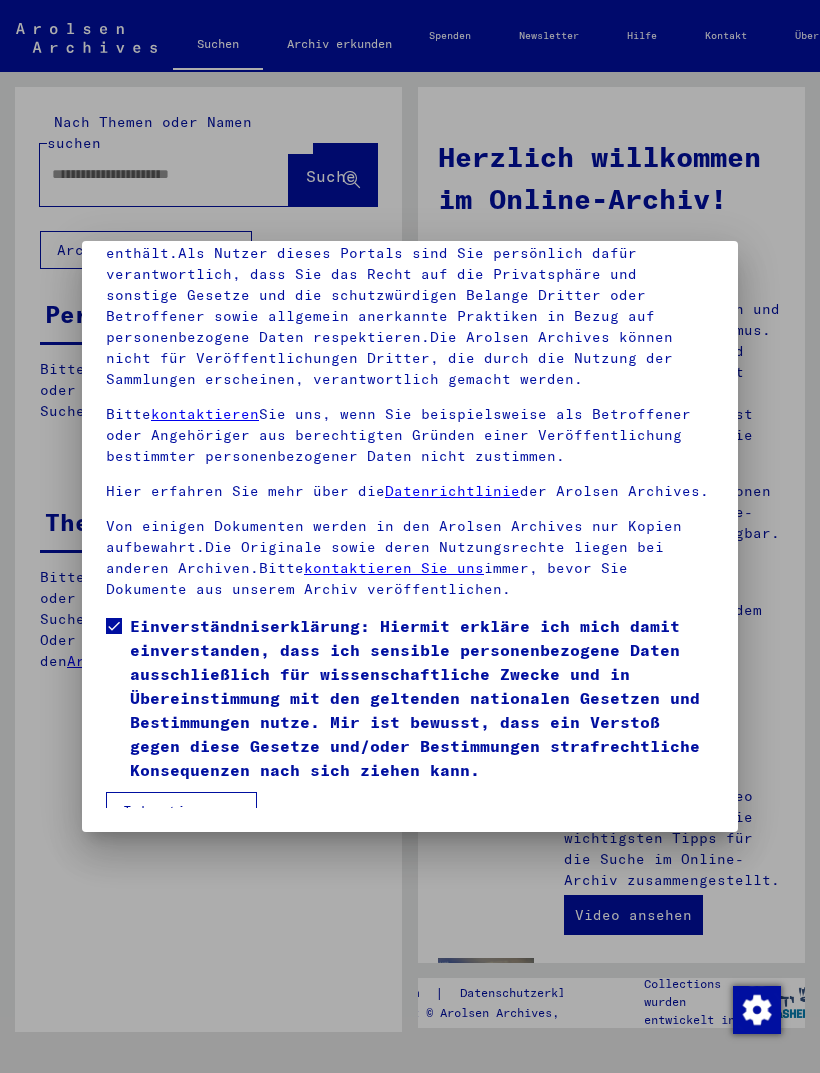 click on "Ich stimme zu" at bounding box center [181, 811] 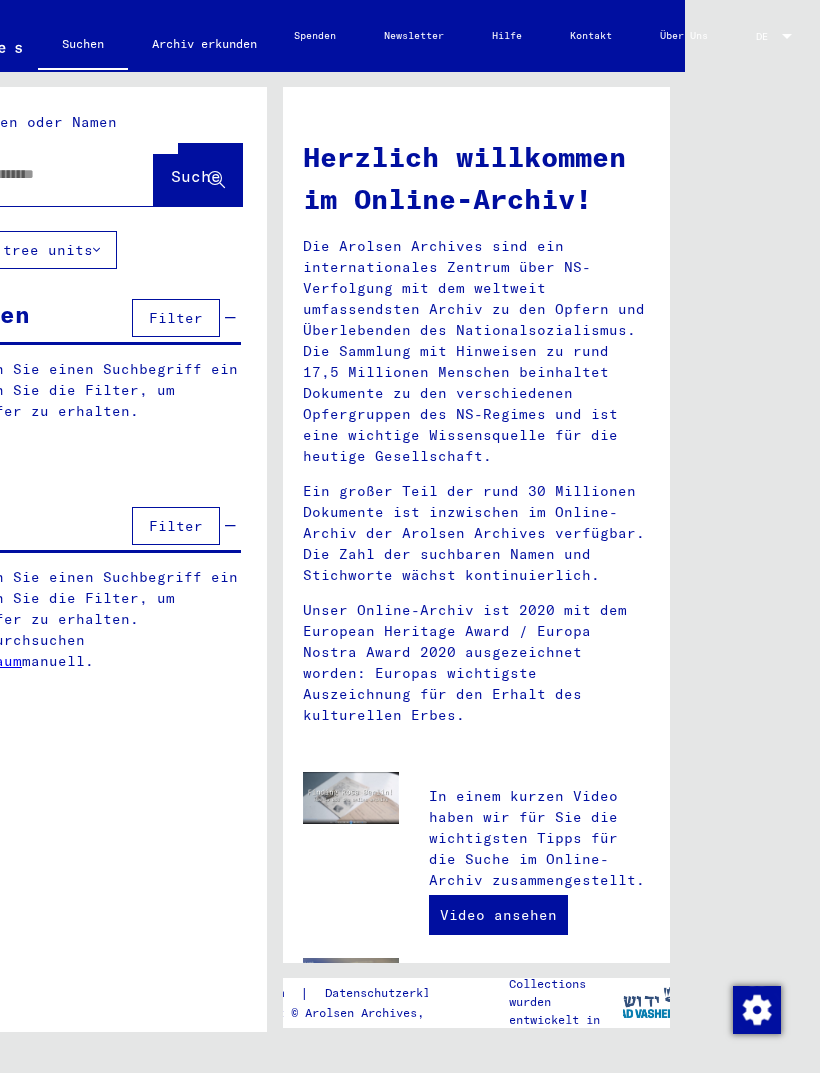 scroll, scrollTop: 23, scrollLeft: 151, axis: both 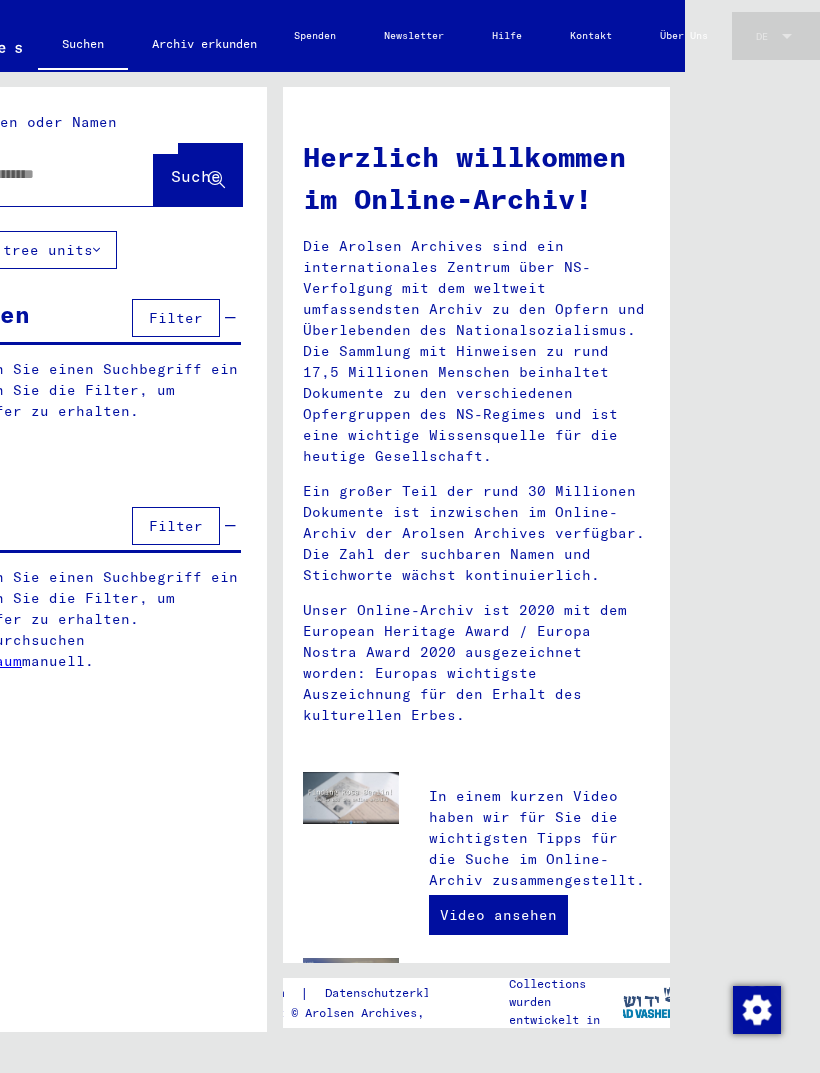 click at bounding box center [787, 36] 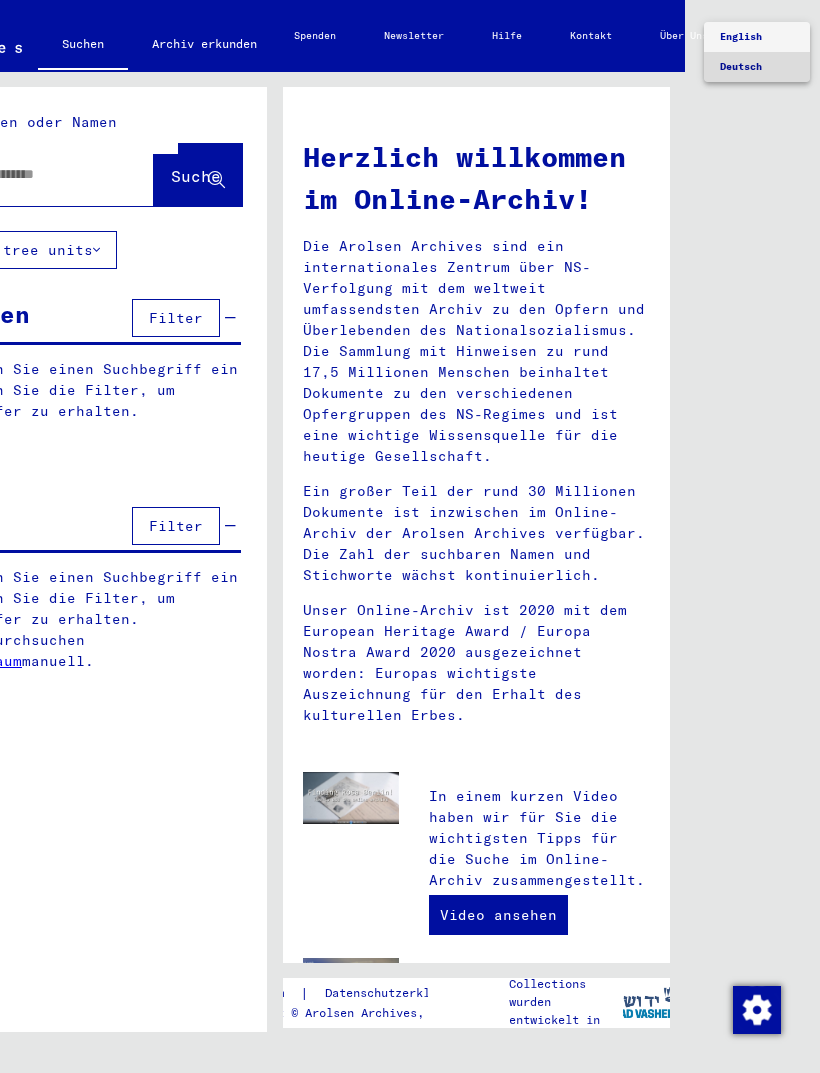click on "Deutsch" at bounding box center [757, 67] 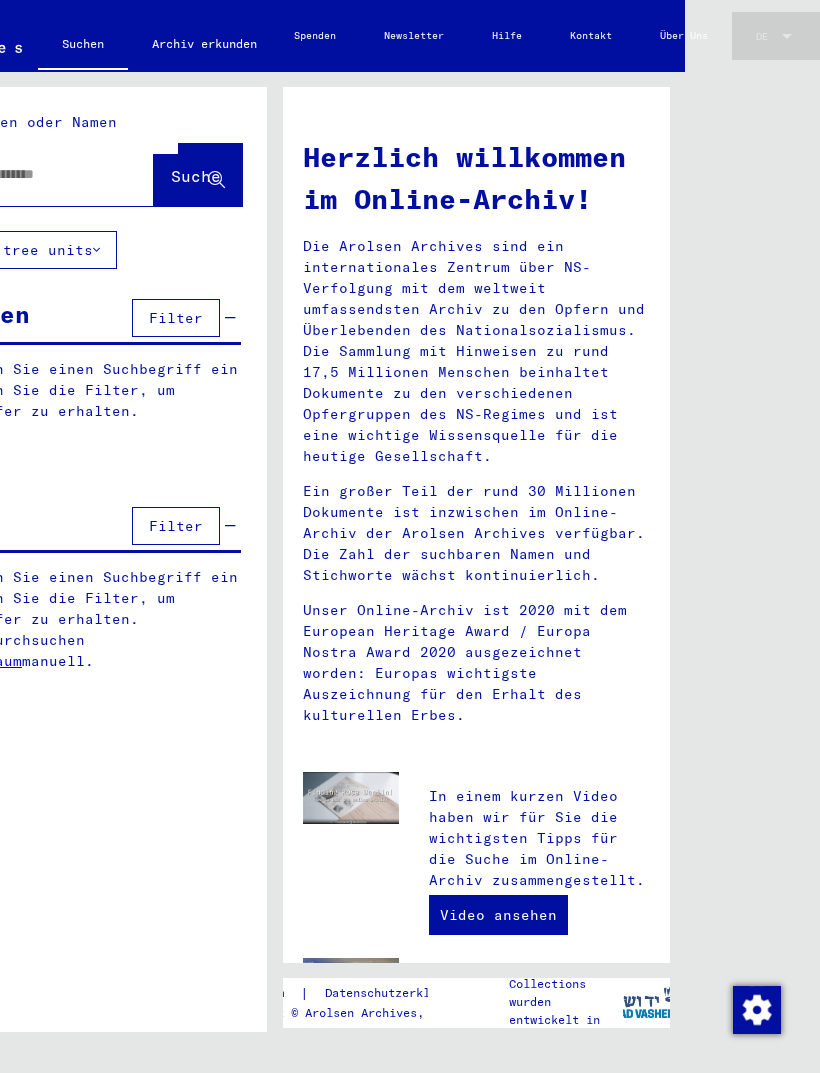 click at bounding box center [787, 36] 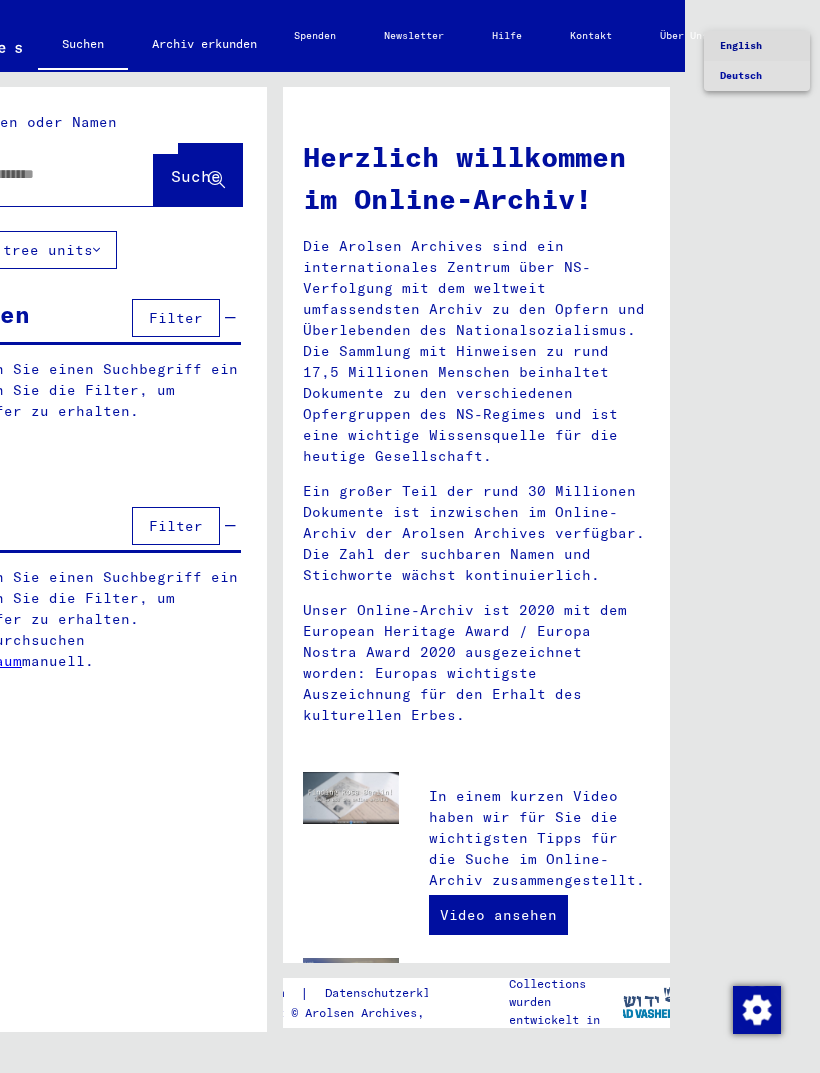 click on "English" at bounding box center (757, 46) 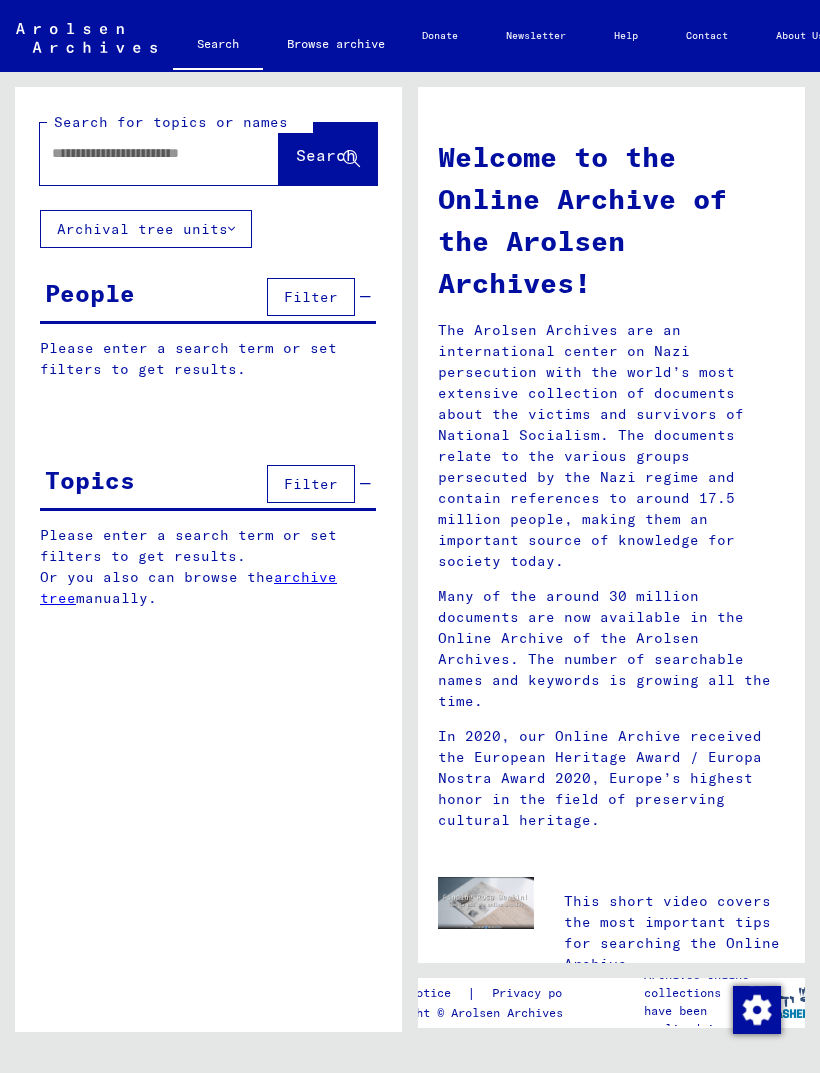 scroll, scrollTop: 8, scrollLeft: 0, axis: vertical 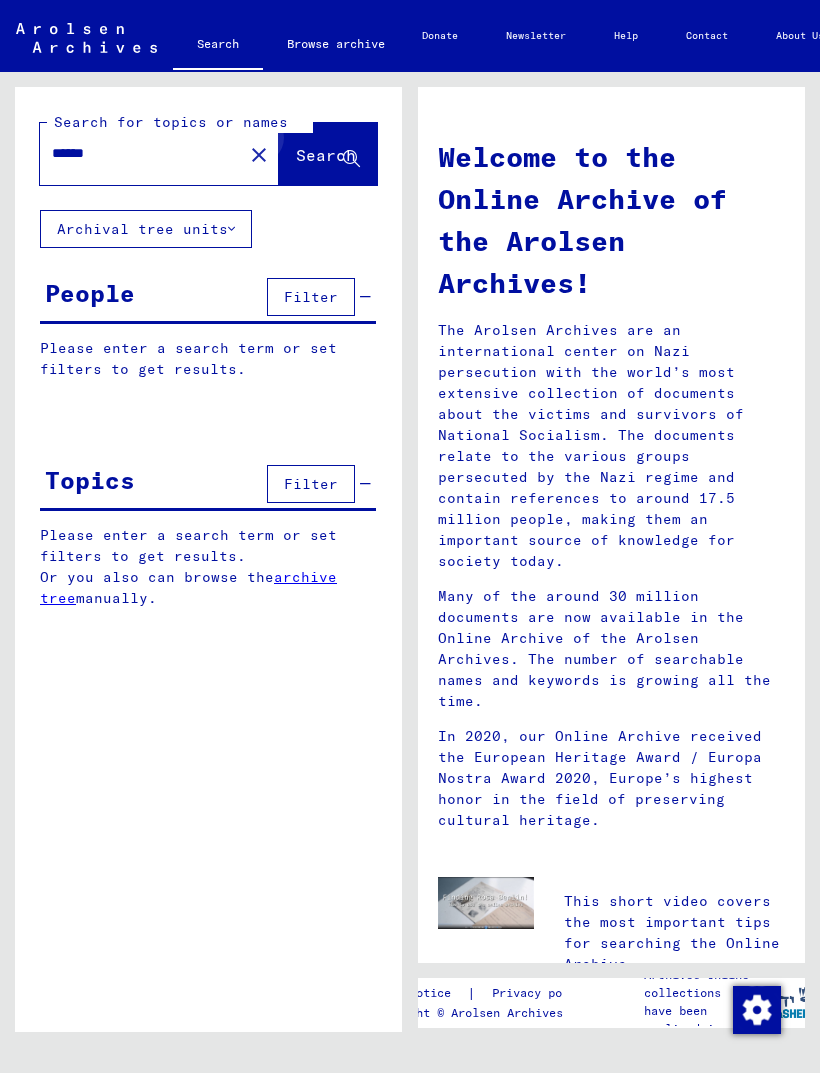 type on "******" 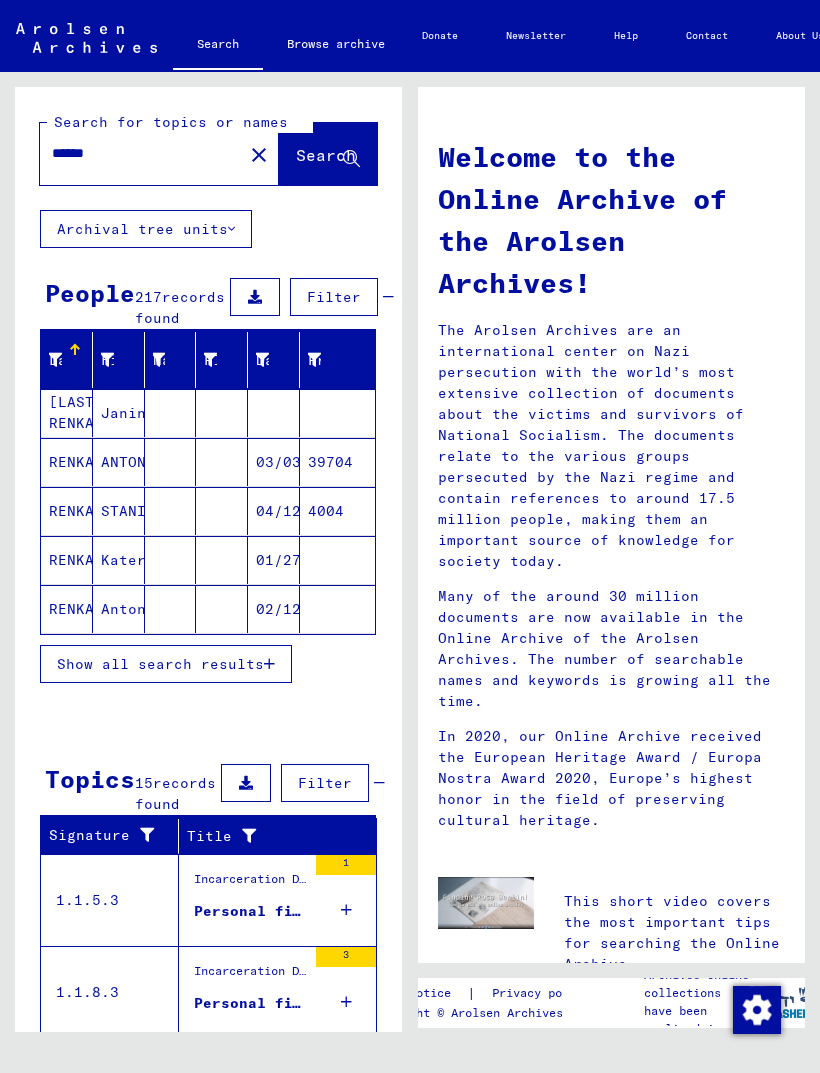 click on "Show all search results" at bounding box center (160, 664) 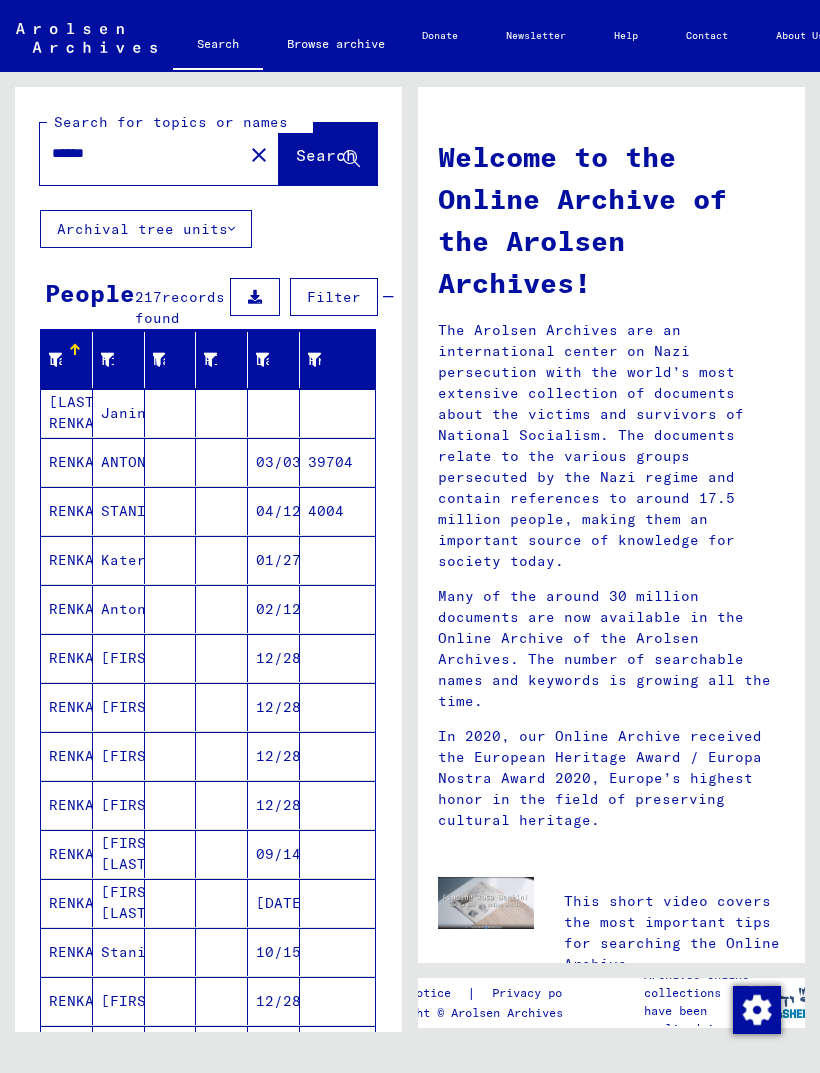 scroll, scrollTop: 13, scrollLeft: 0, axis: vertical 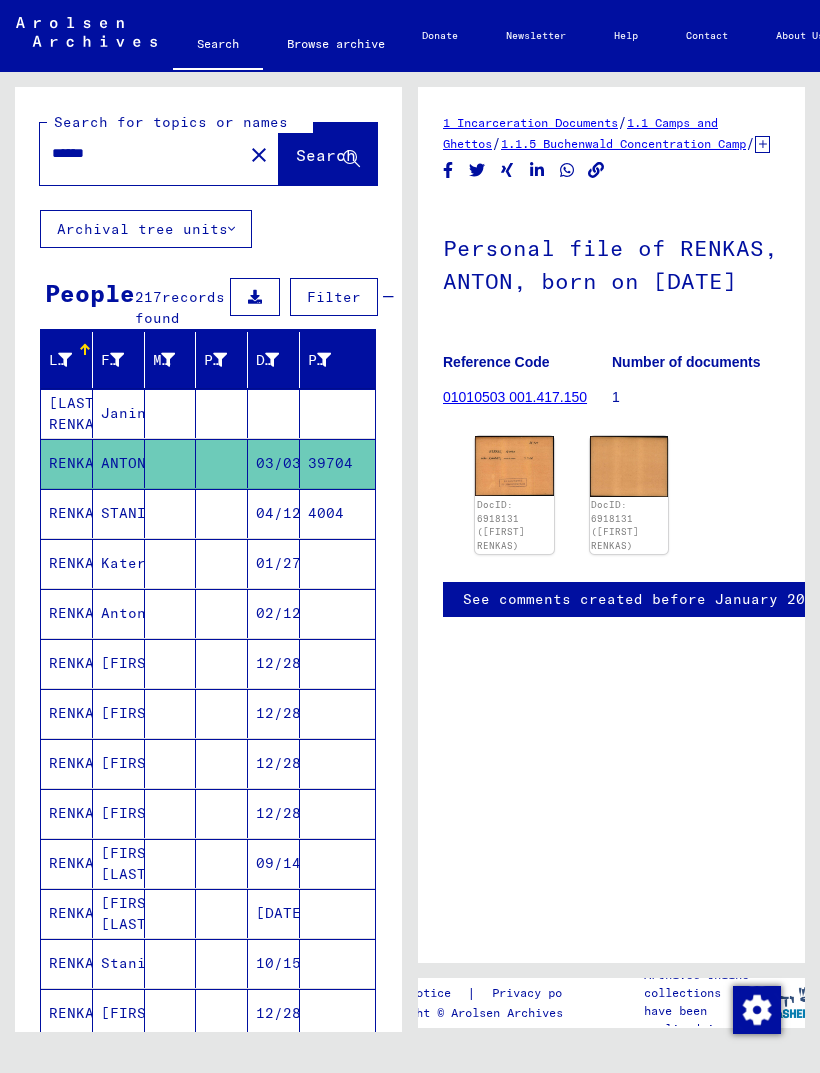 click on "Antoni" at bounding box center [119, 663] 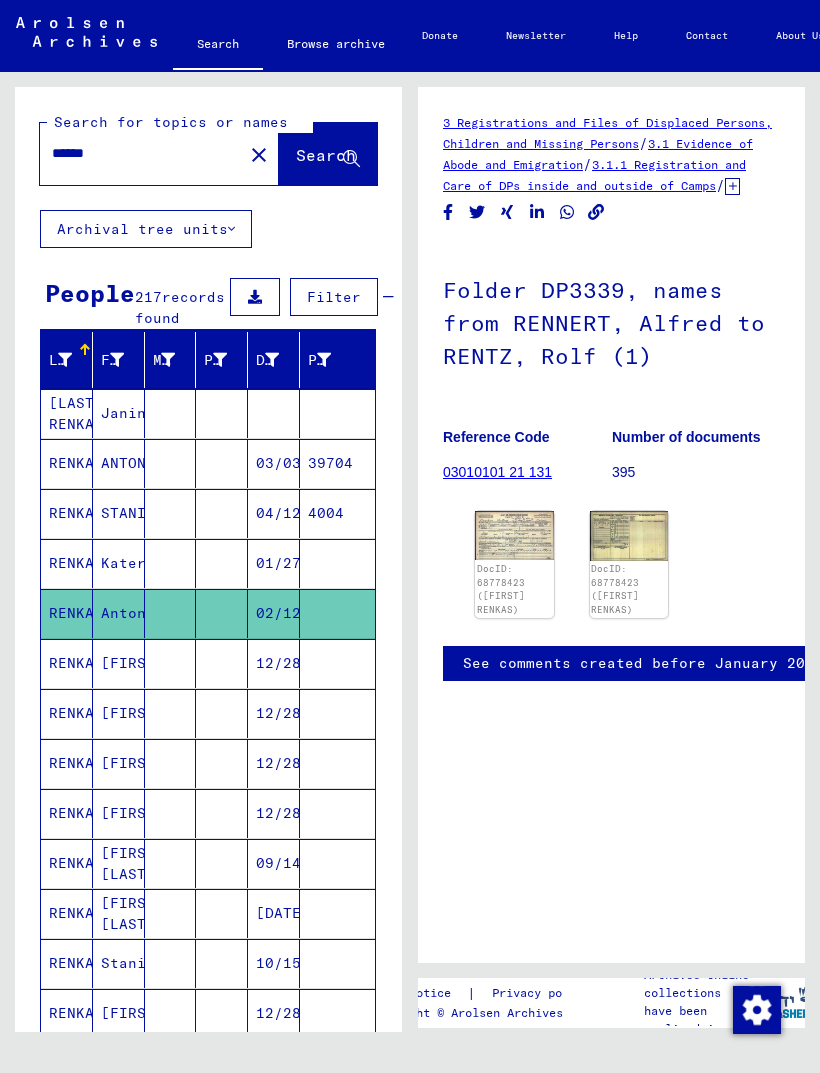 click 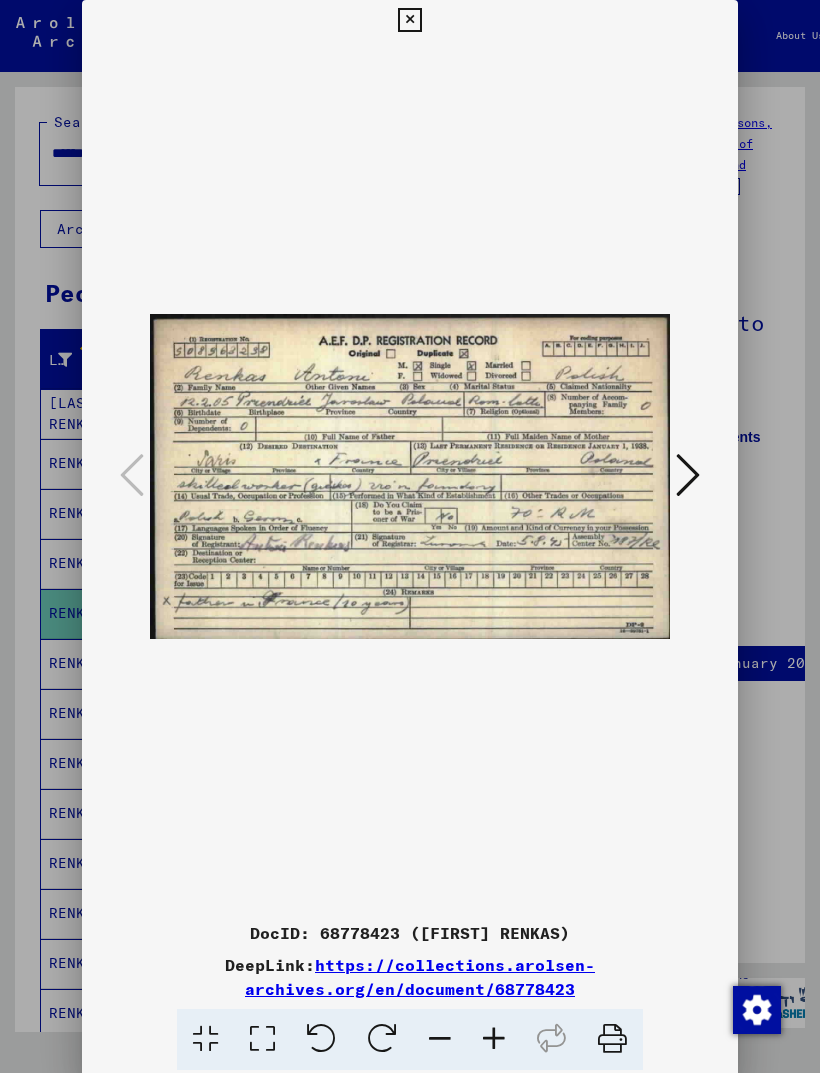 click at bounding box center [410, 536] 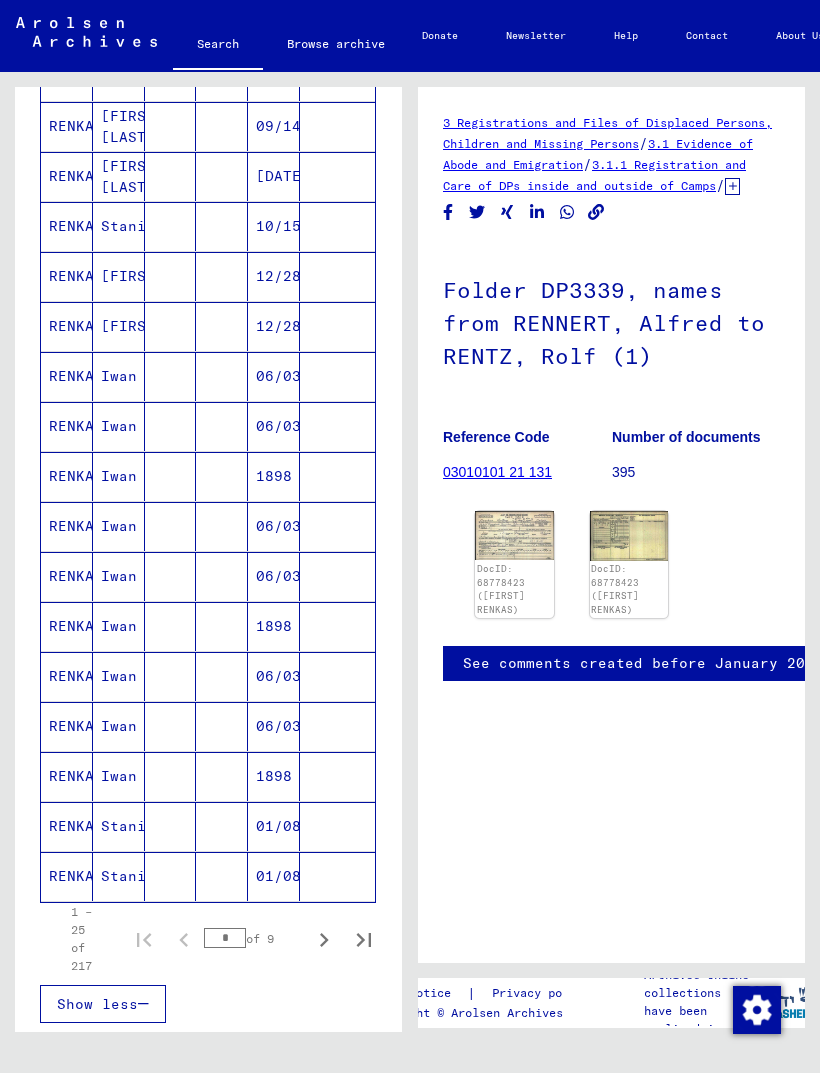 scroll, scrollTop: 739, scrollLeft: 0, axis: vertical 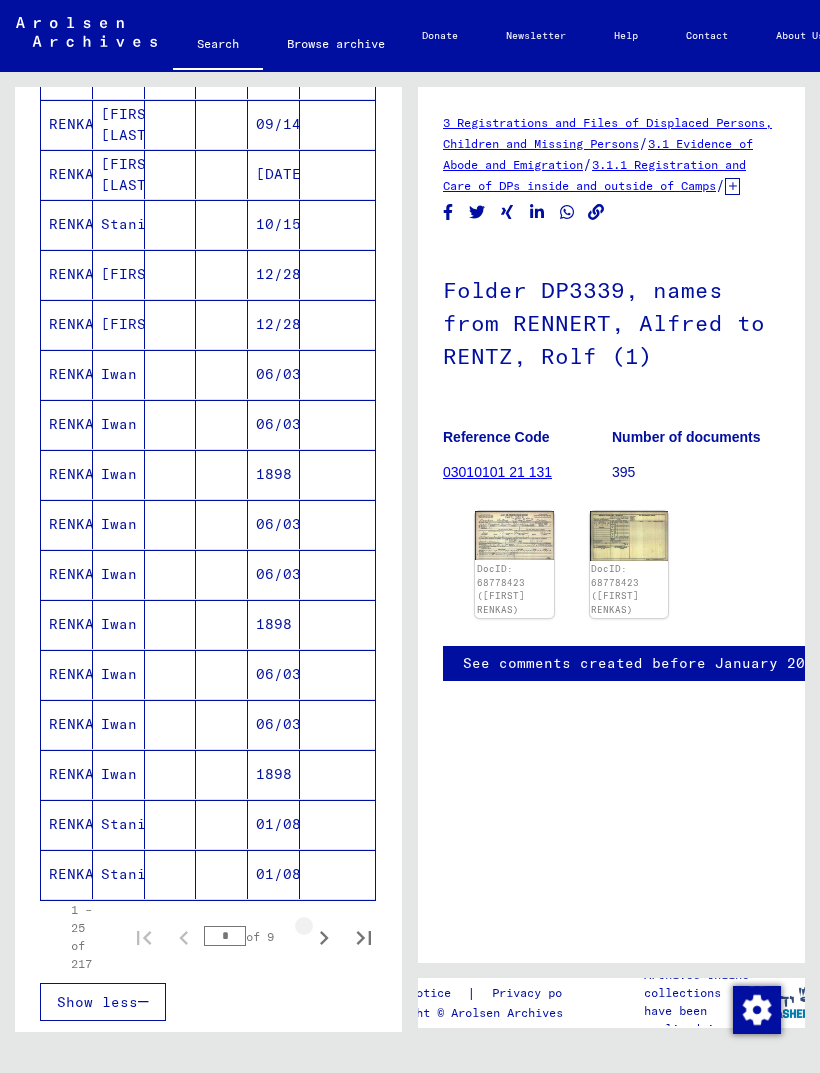 click 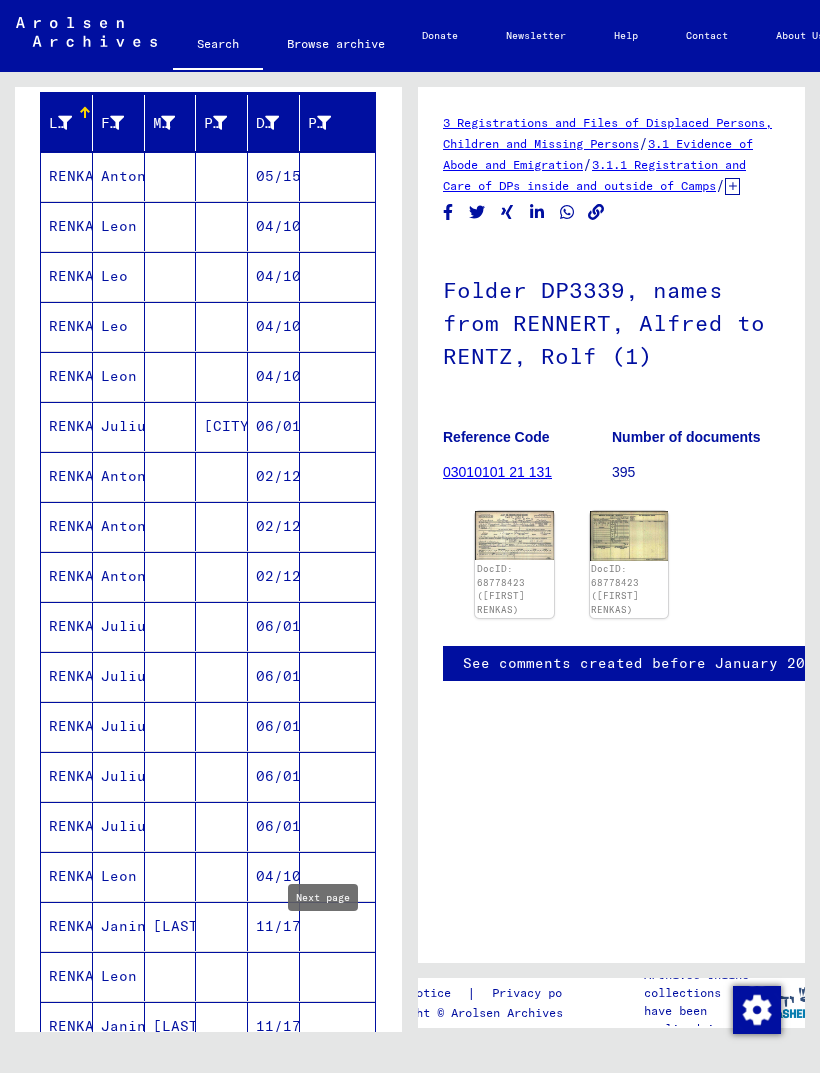 scroll, scrollTop: 211, scrollLeft: 0, axis: vertical 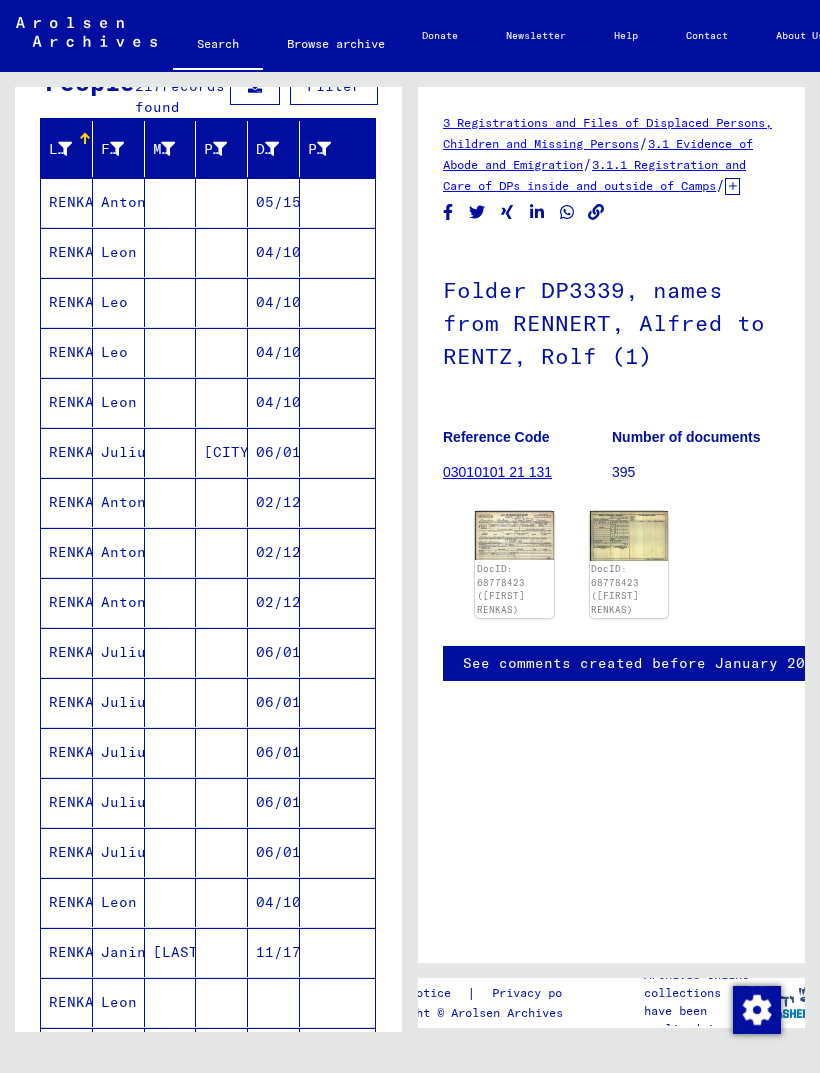 click on "Anton" at bounding box center [119, 252] 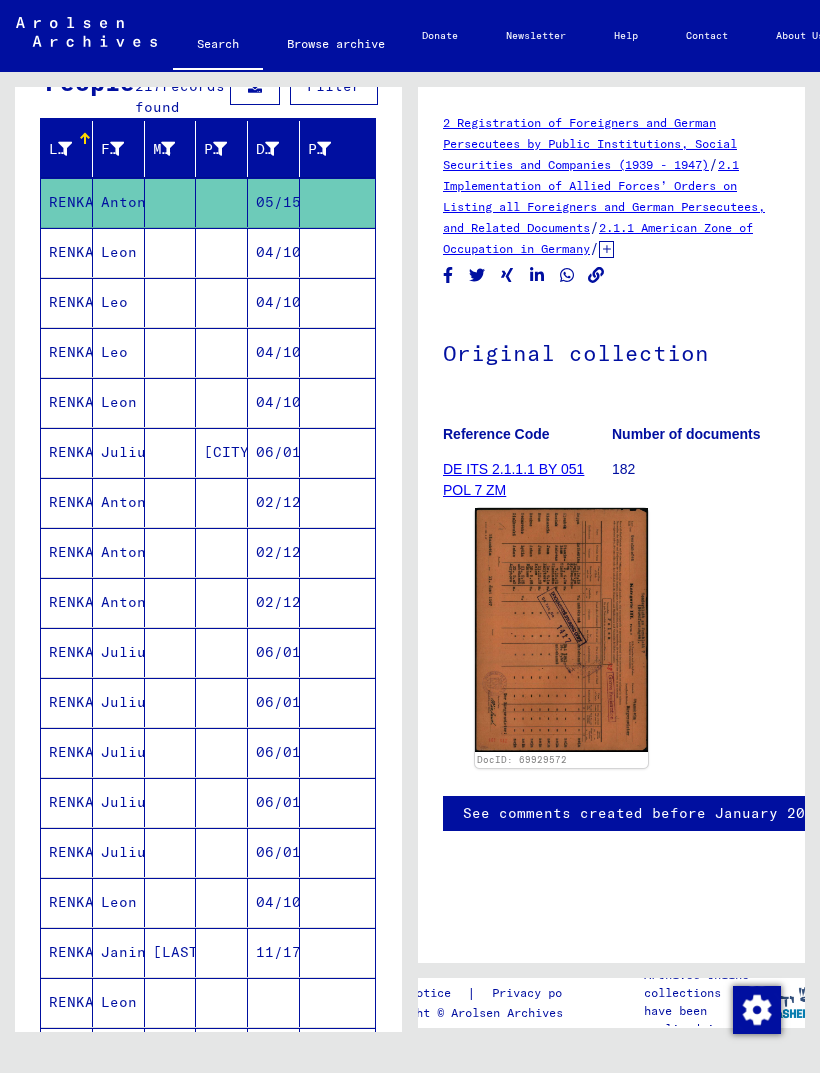 scroll, scrollTop: 0, scrollLeft: 0, axis: both 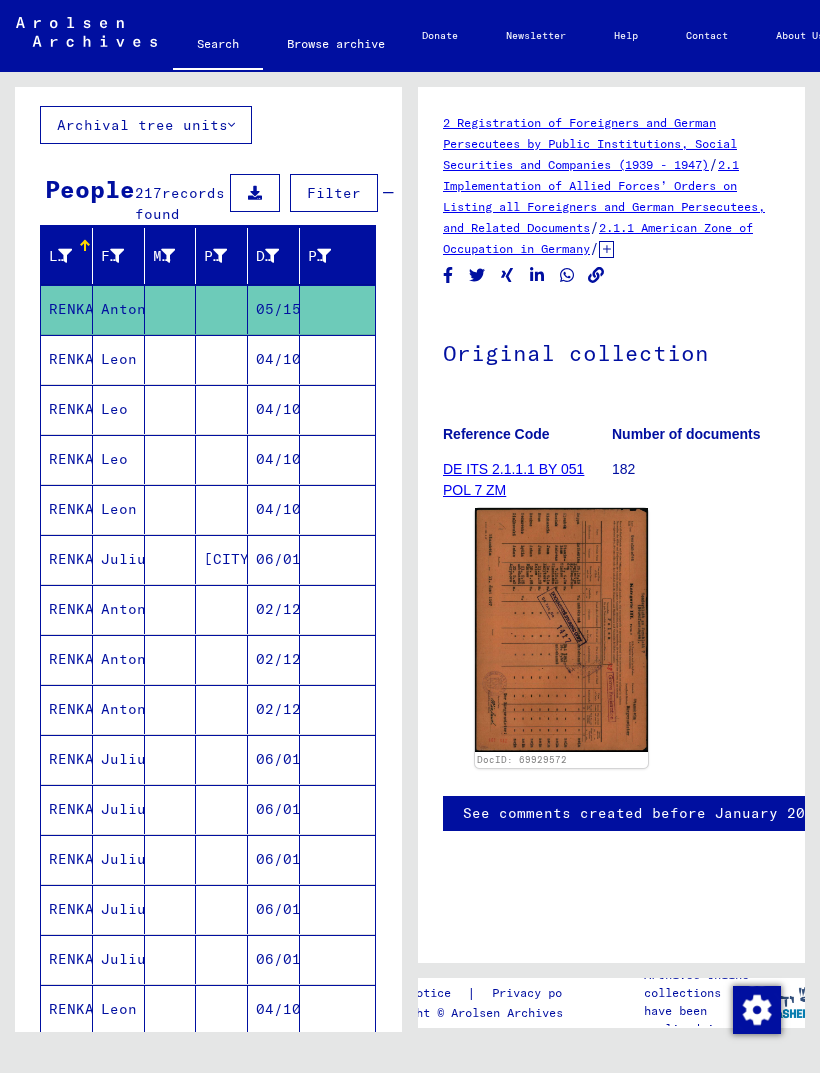 click at bounding box center (117, 256) 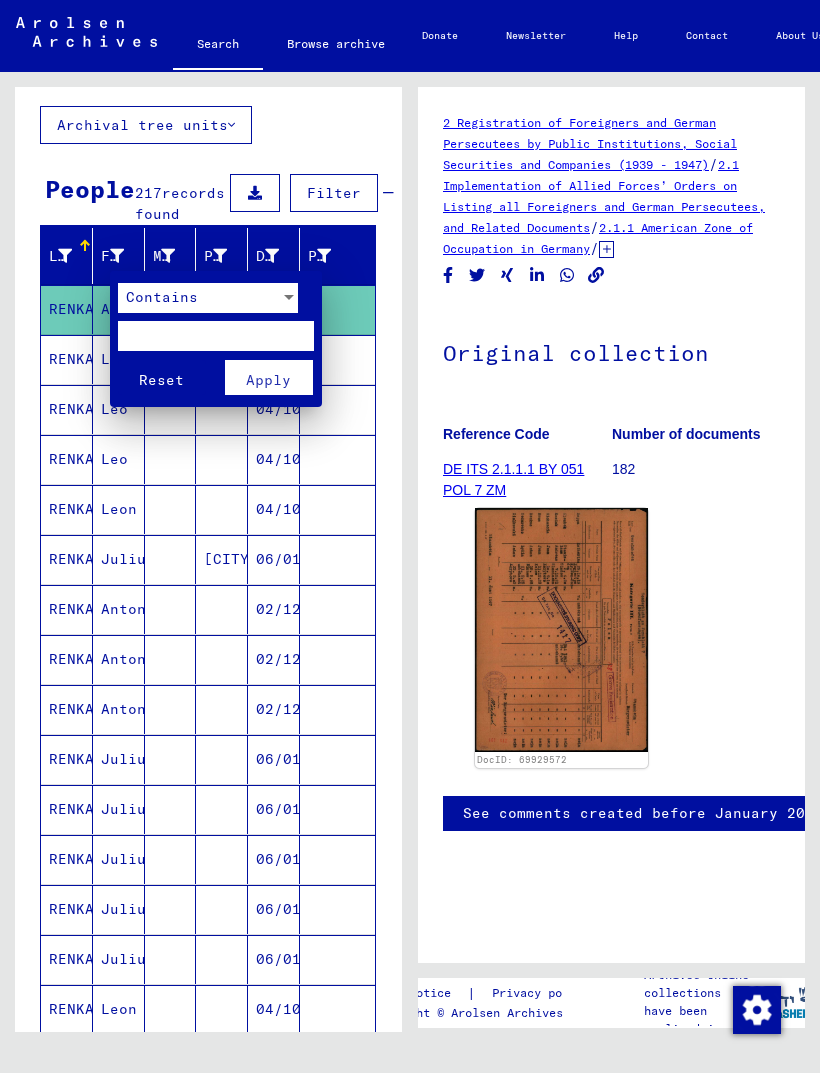 click on "Contains" at bounding box center (199, 298) 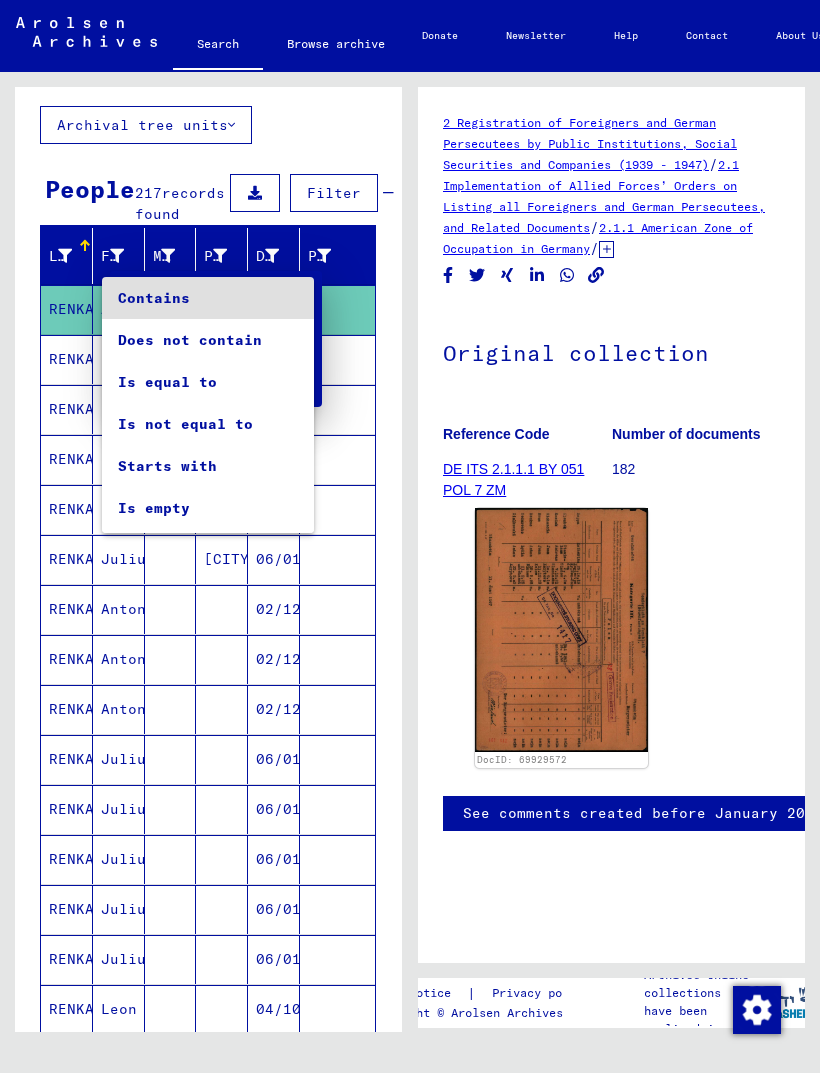 click at bounding box center (410, 536) 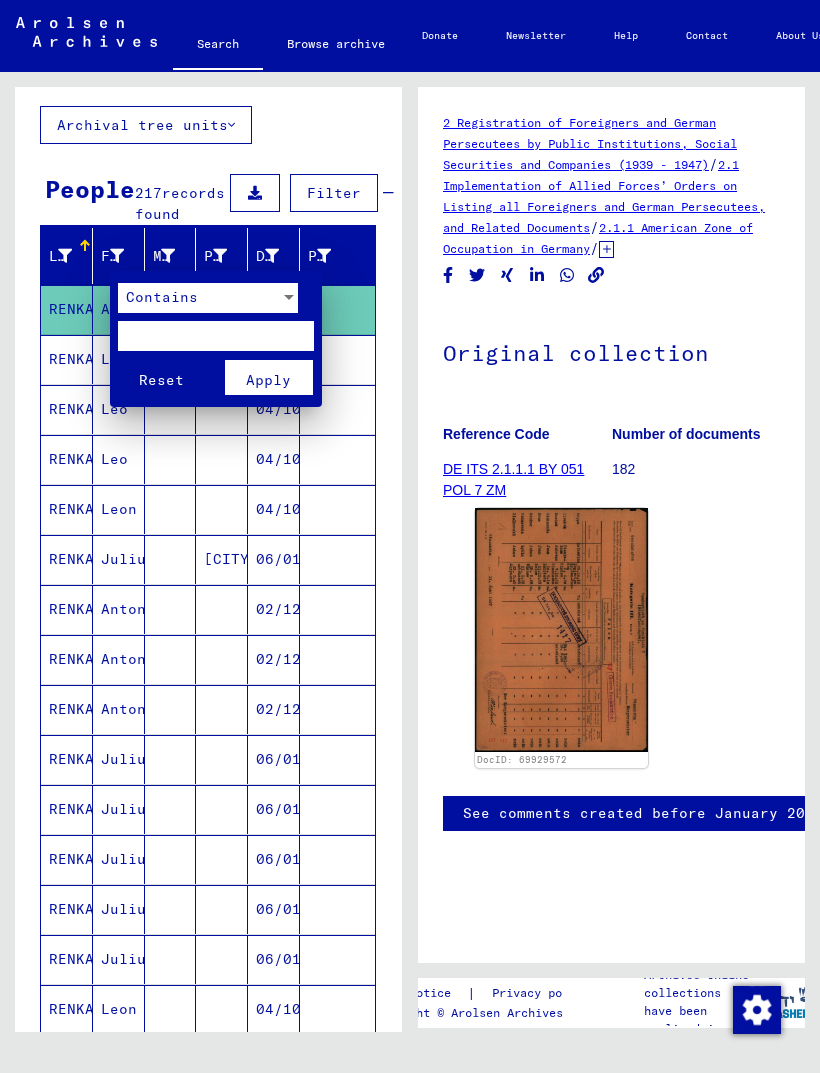 click at bounding box center [216, 336] 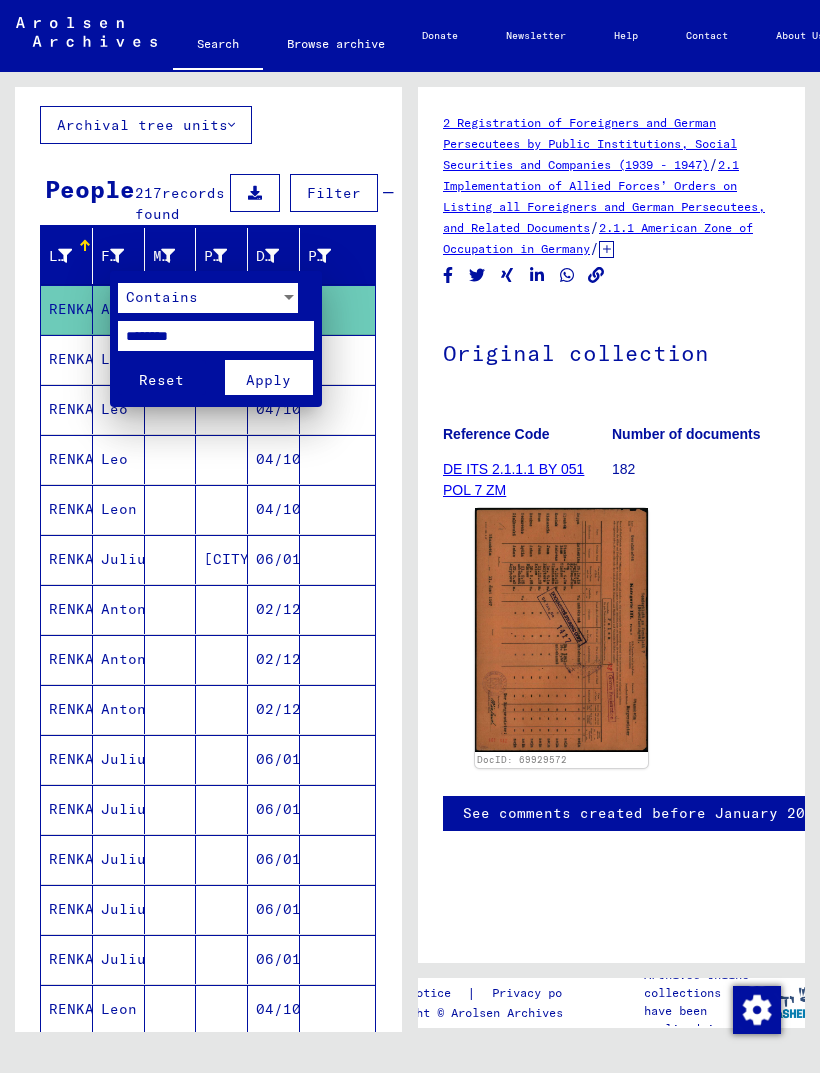 type on "********" 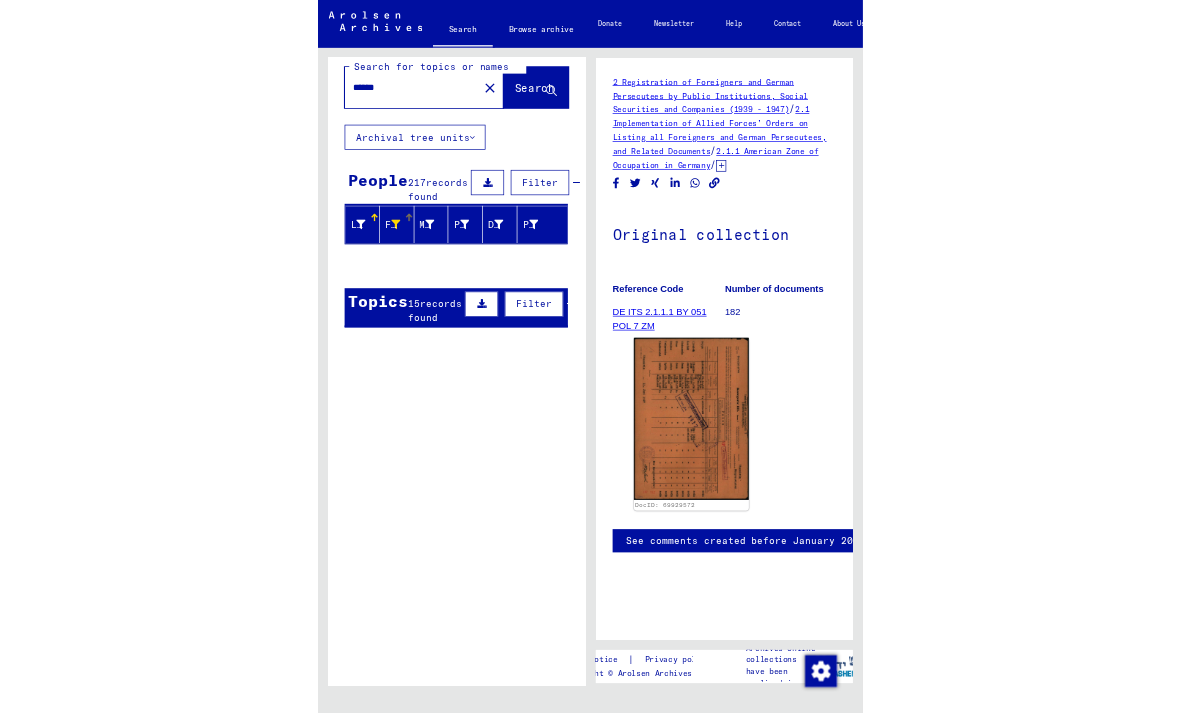 scroll, scrollTop: 1, scrollLeft: 0, axis: vertical 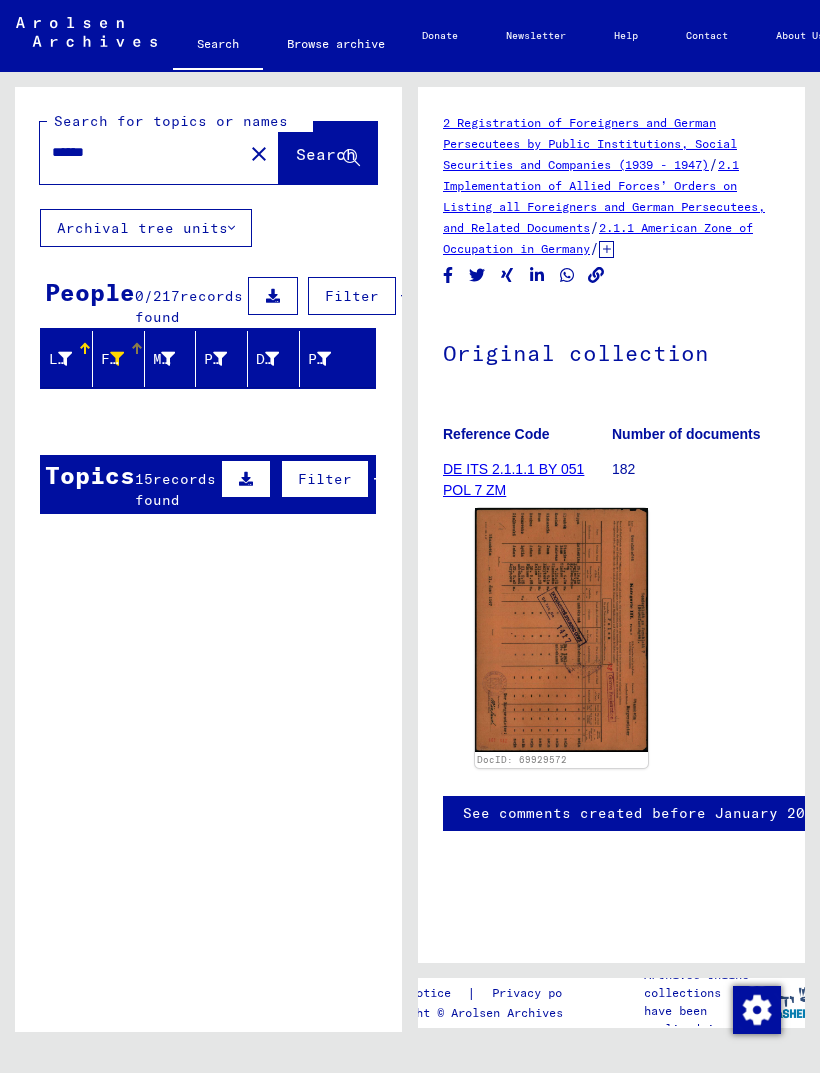 click on "Archival tree units" 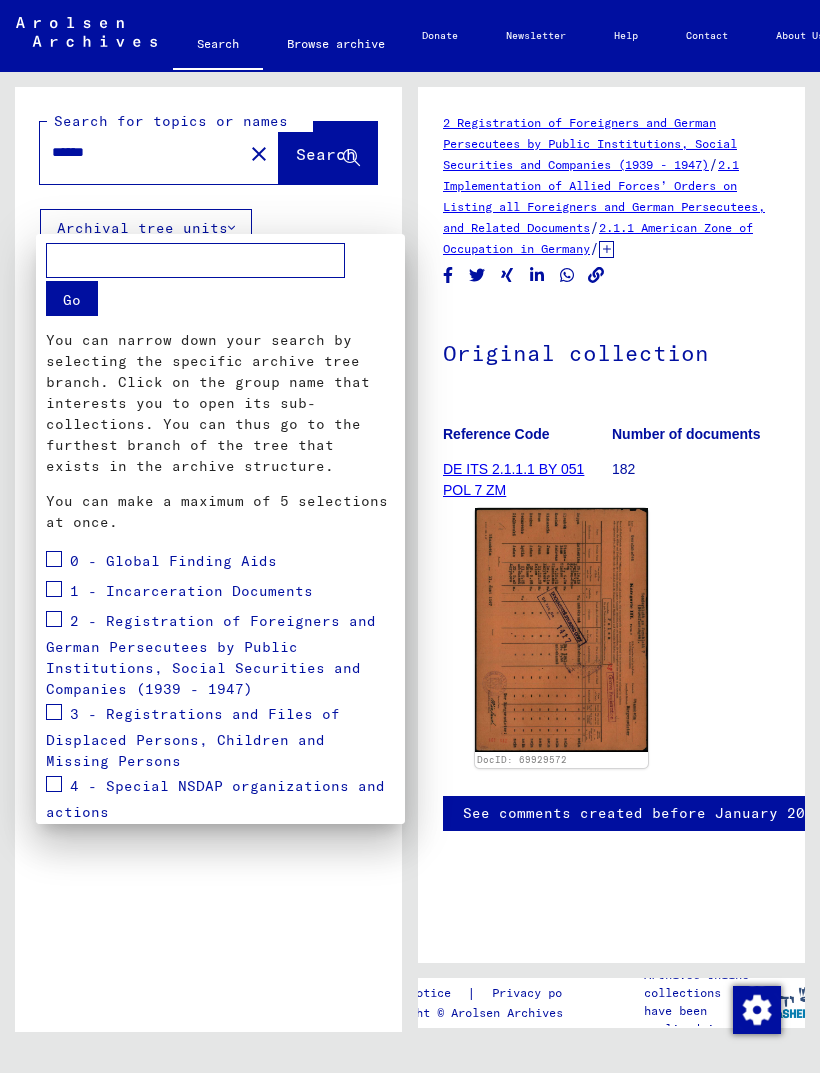 click at bounding box center (410, 536) 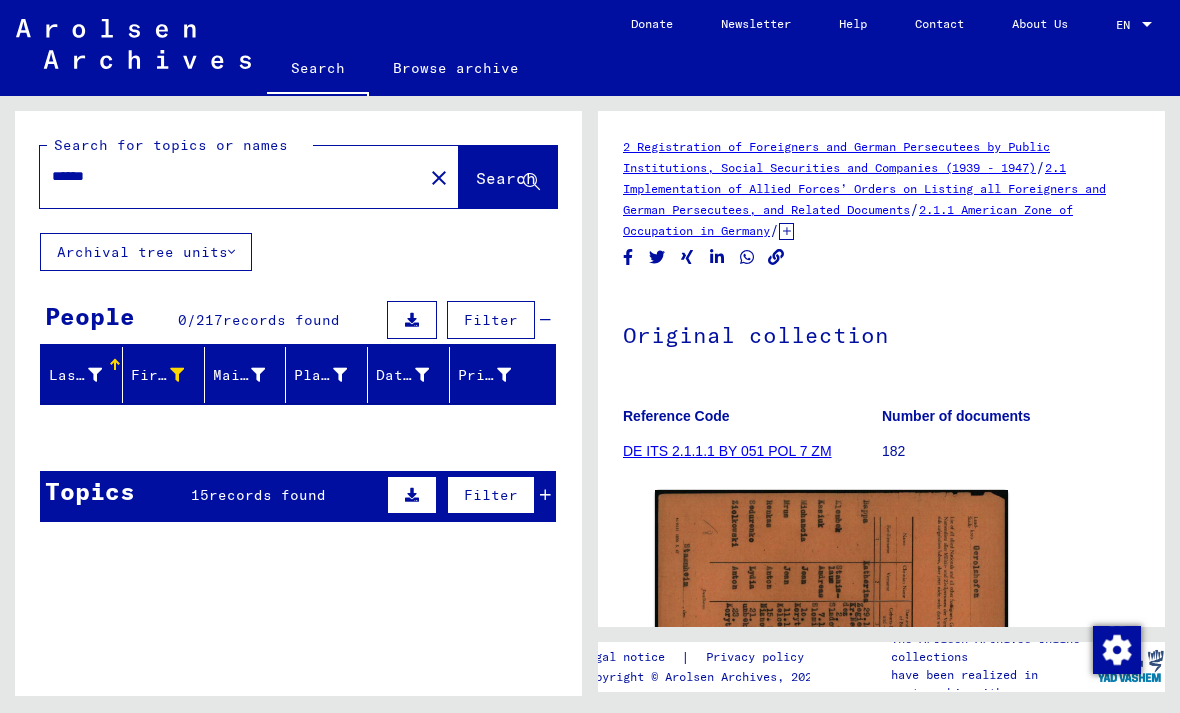 click on "Archival tree units" 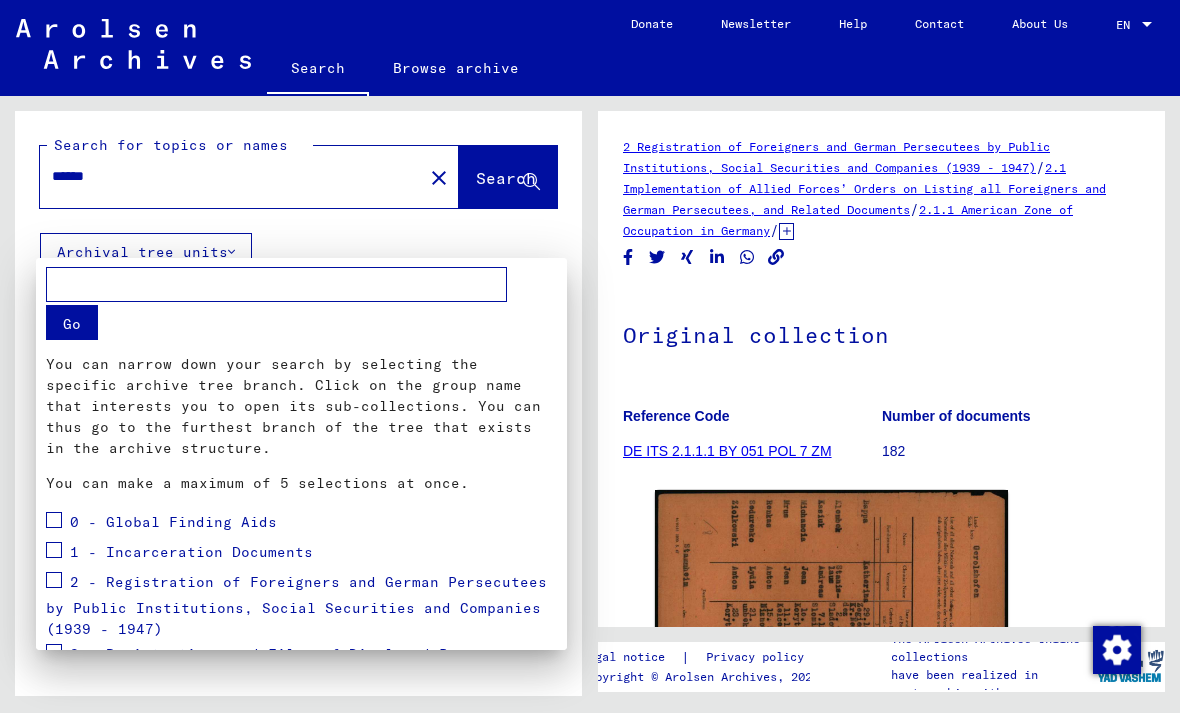 click at bounding box center [590, 356] 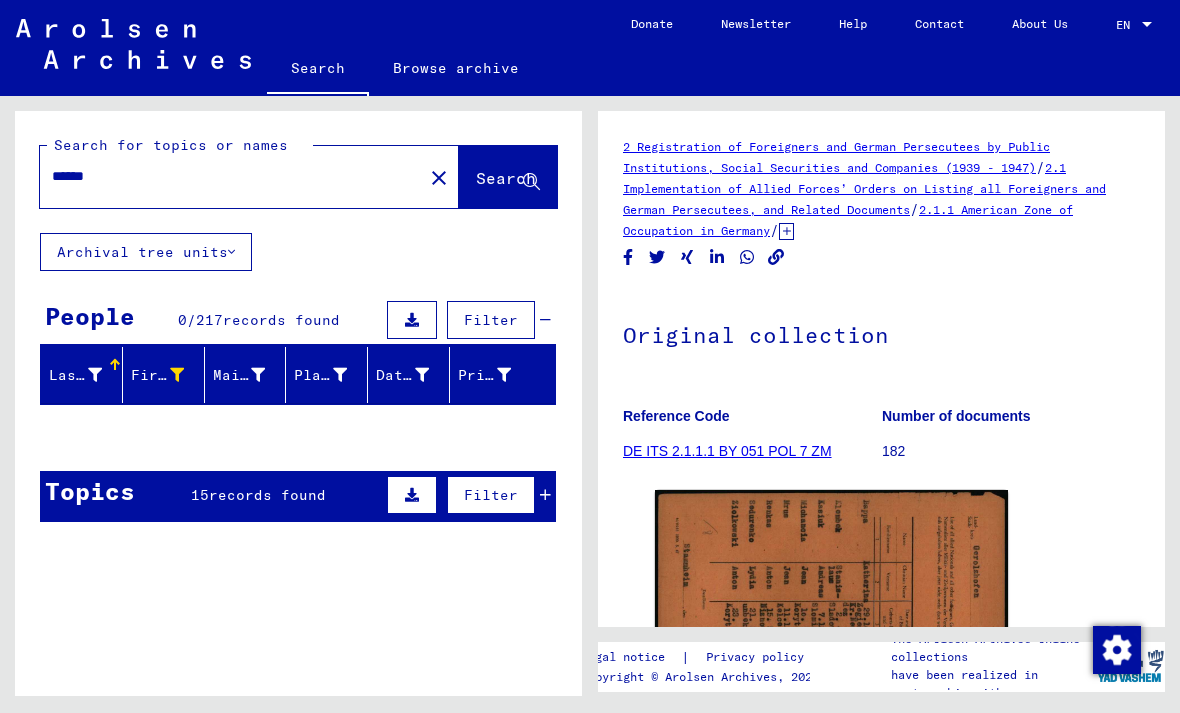 click on "Search" 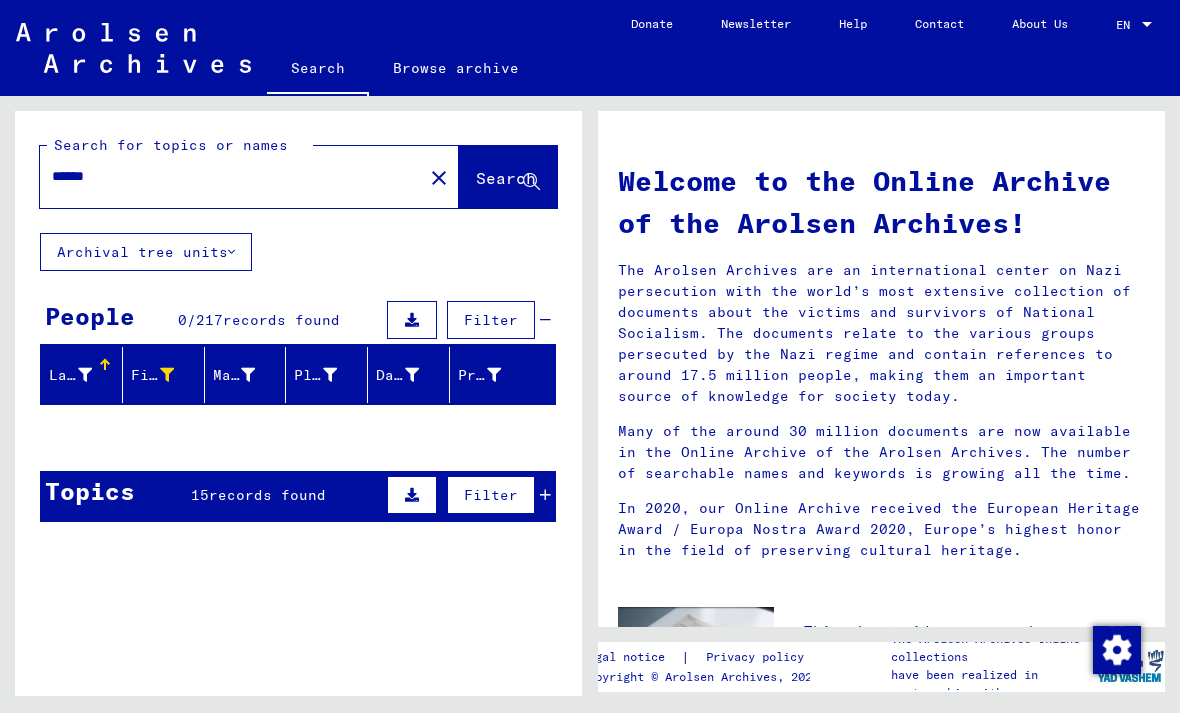 click on "Filter" at bounding box center (491, 320) 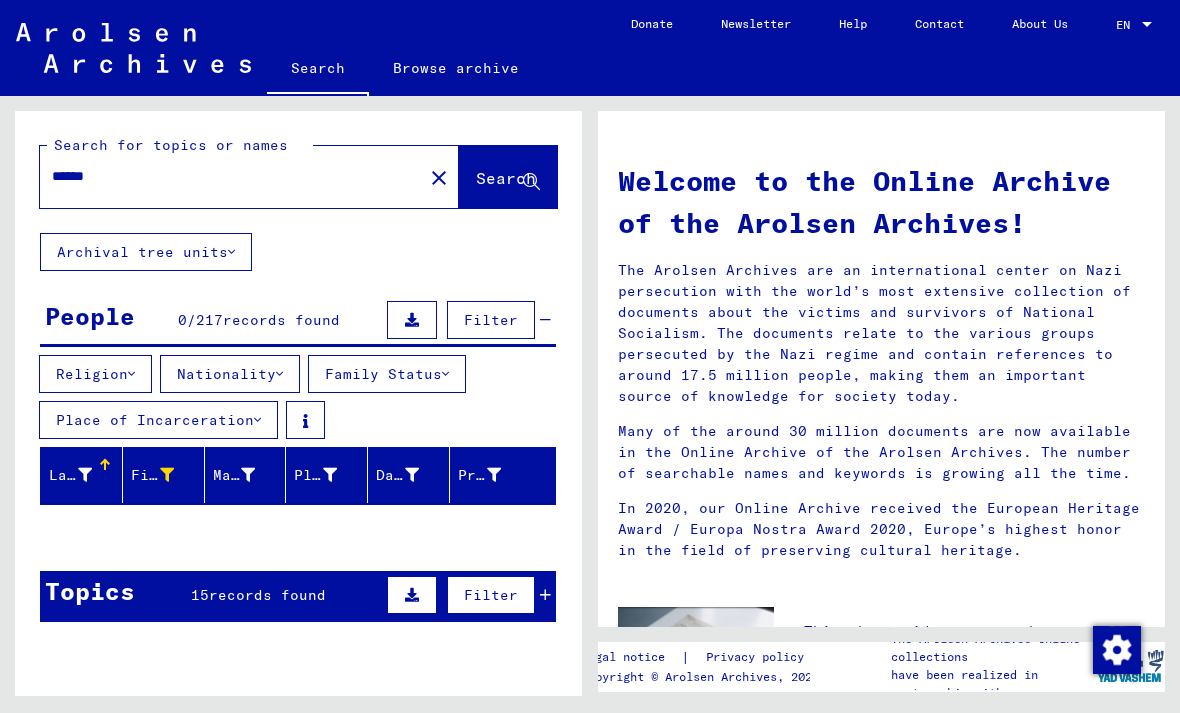 click on "Filter" at bounding box center [491, 320] 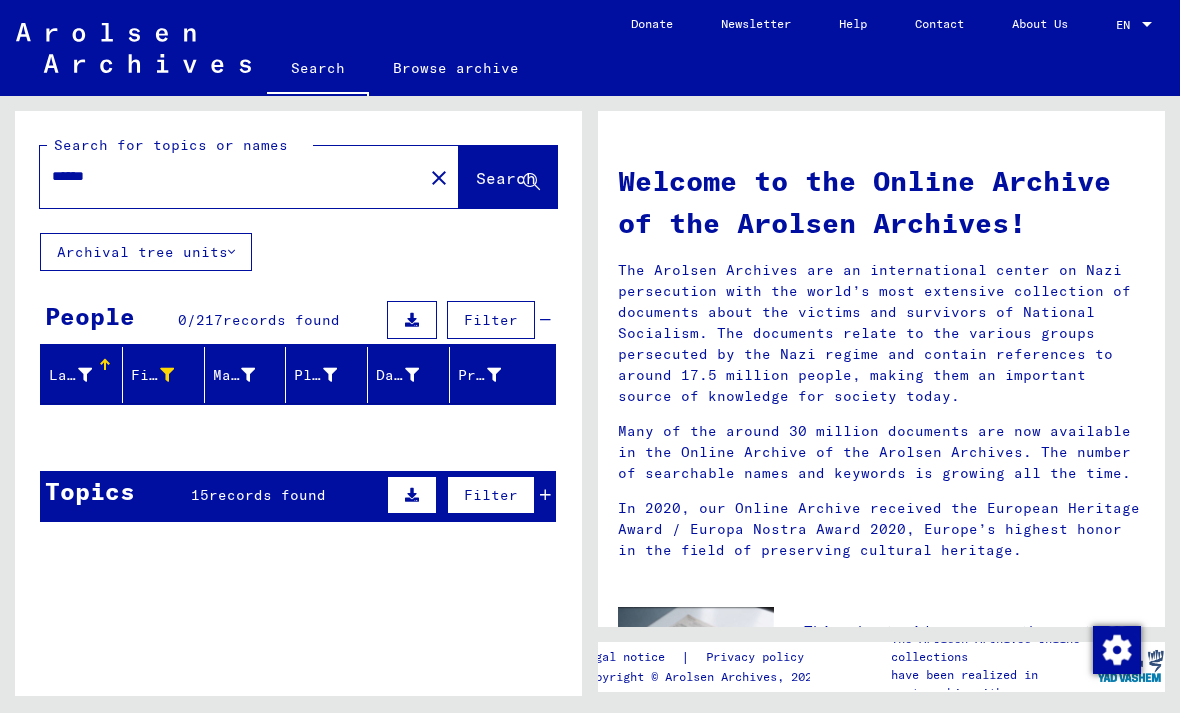 click at bounding box center (85, 375) 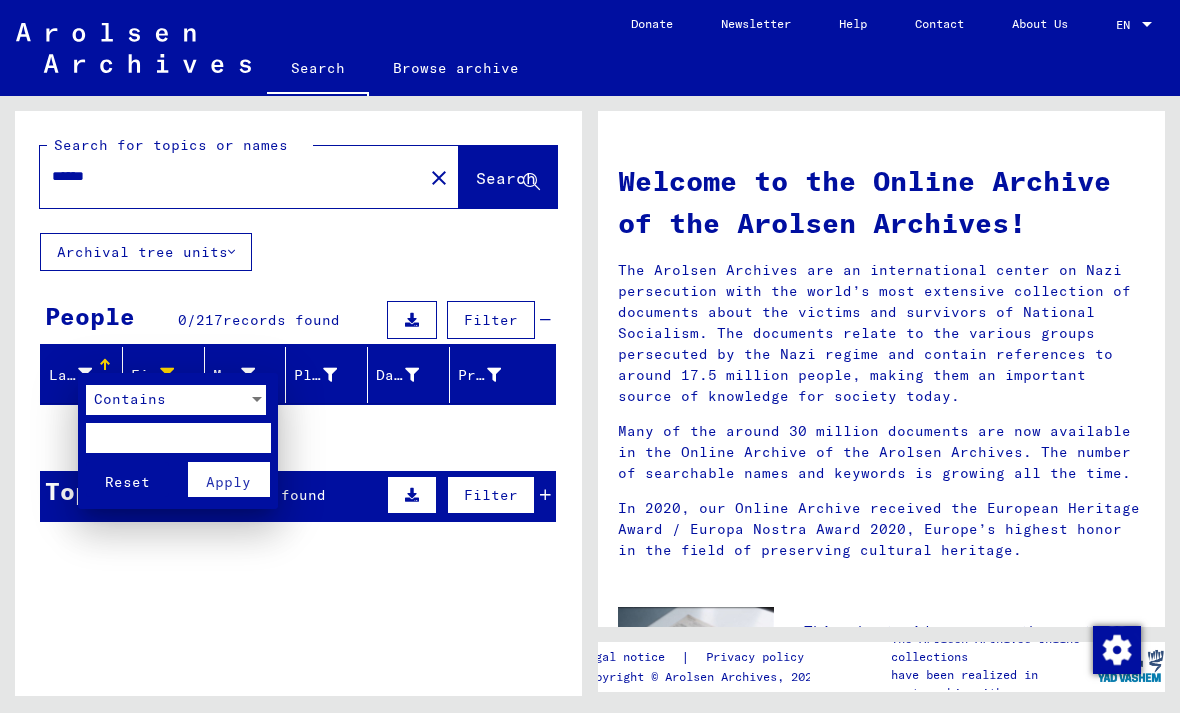 click at bounding box center [590, 356] 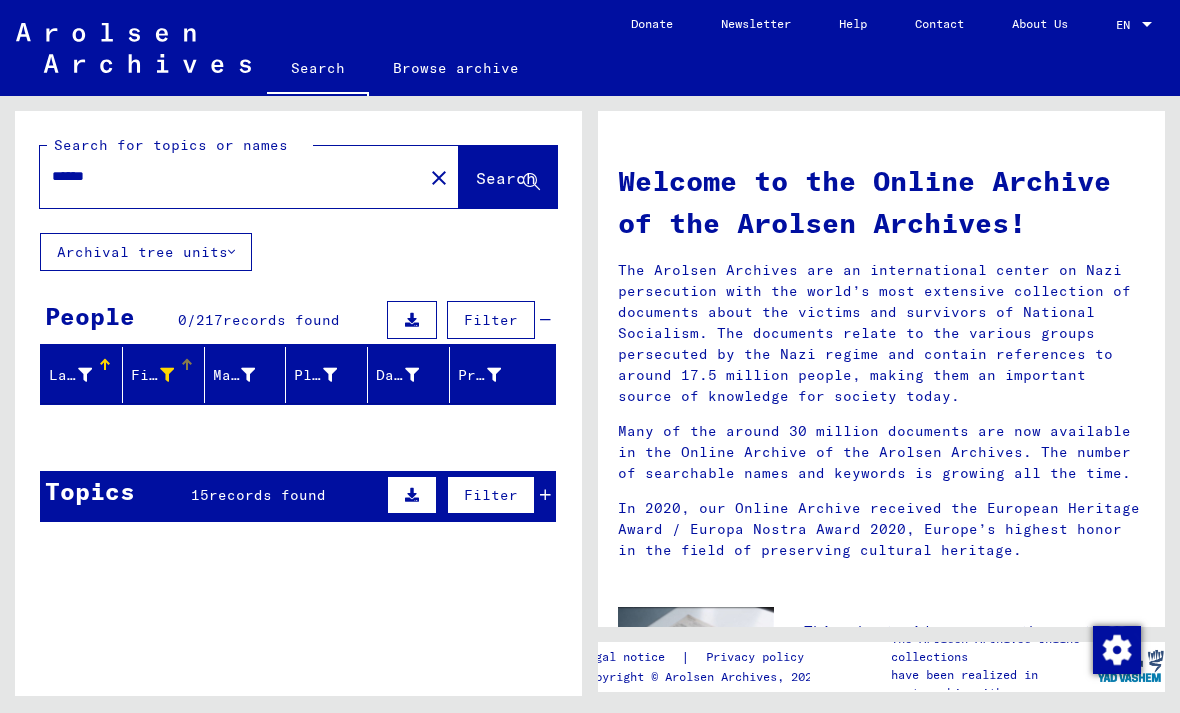 click at bounding box center [167, 375] 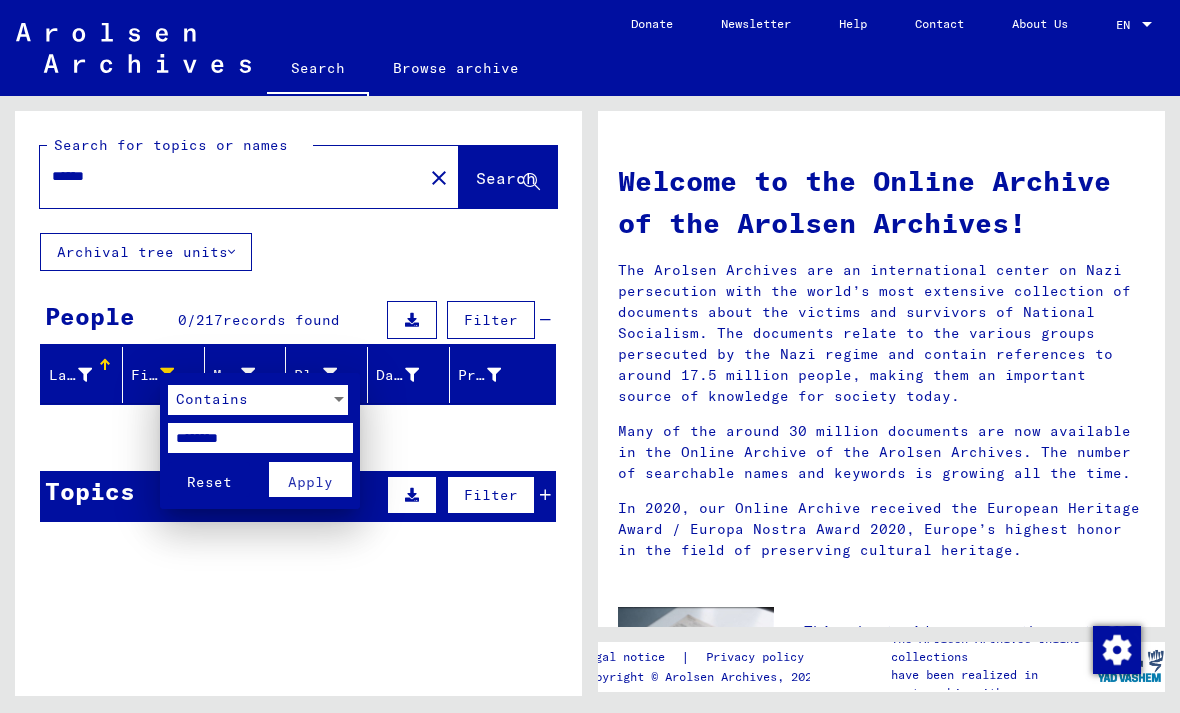 click on "********" at bounding box center (260, 438) 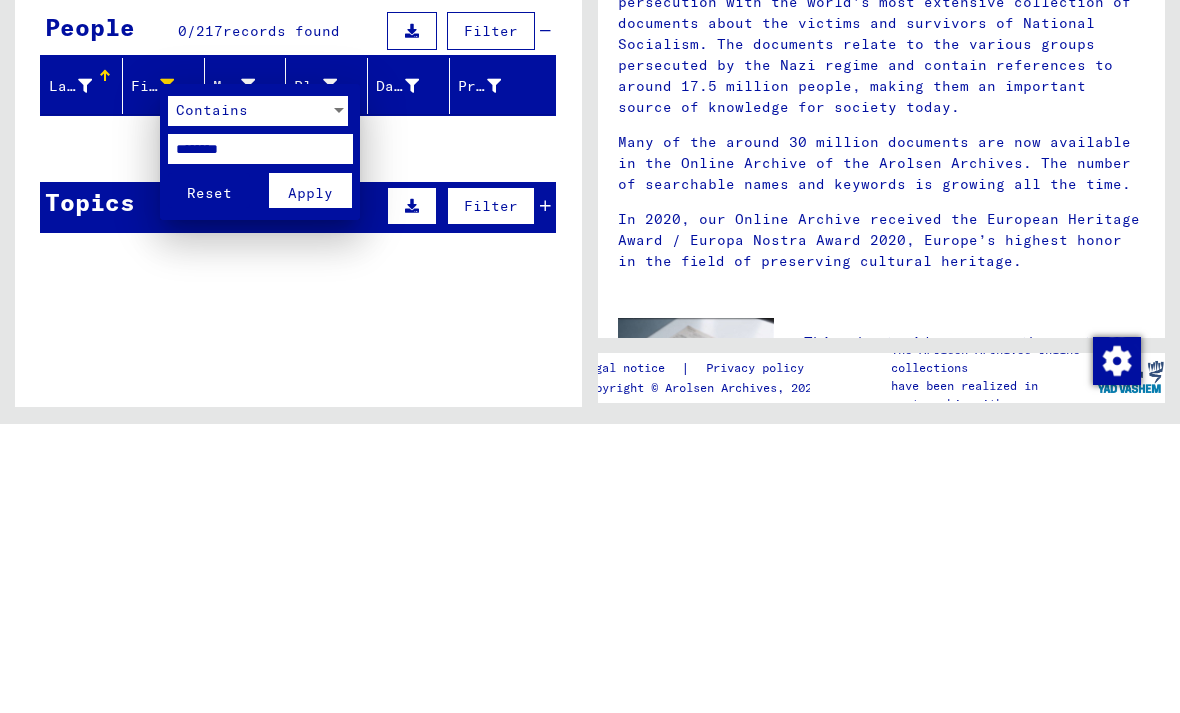 click on "Reset" at bounding box center [209, 479] 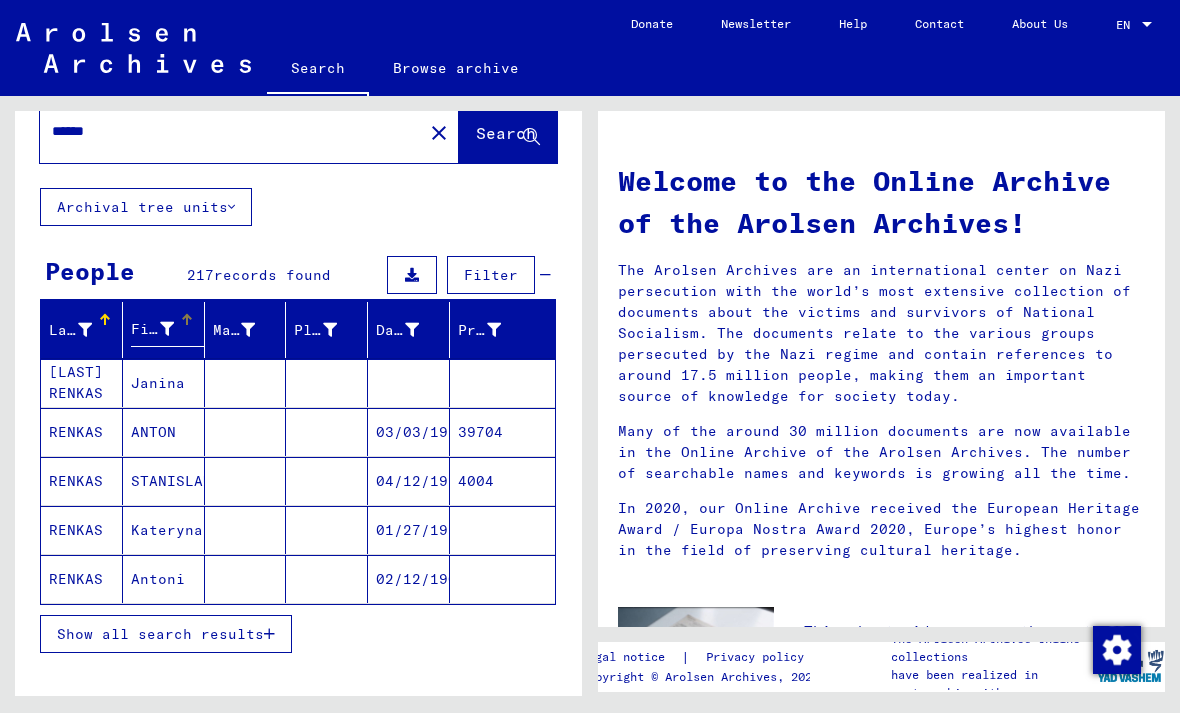scroll, scrollTop: 54, scrollLeft: 0, axis: vertical 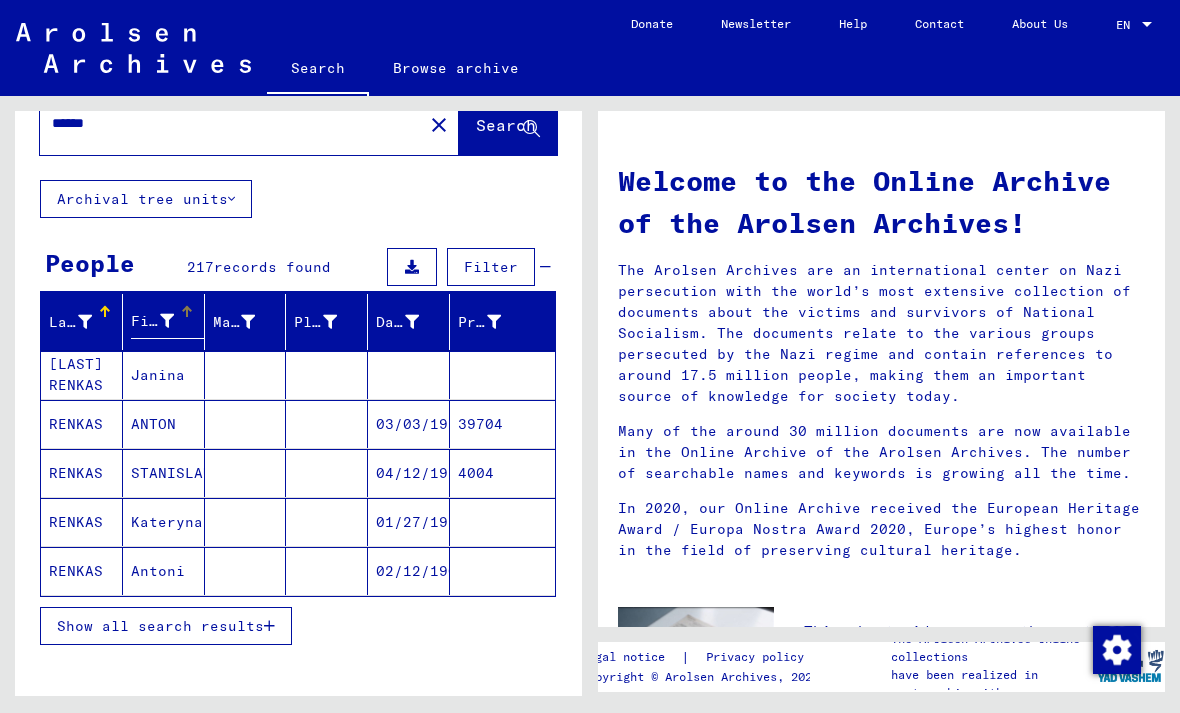 click on "Show all search results" at bounding box center (160, 626) 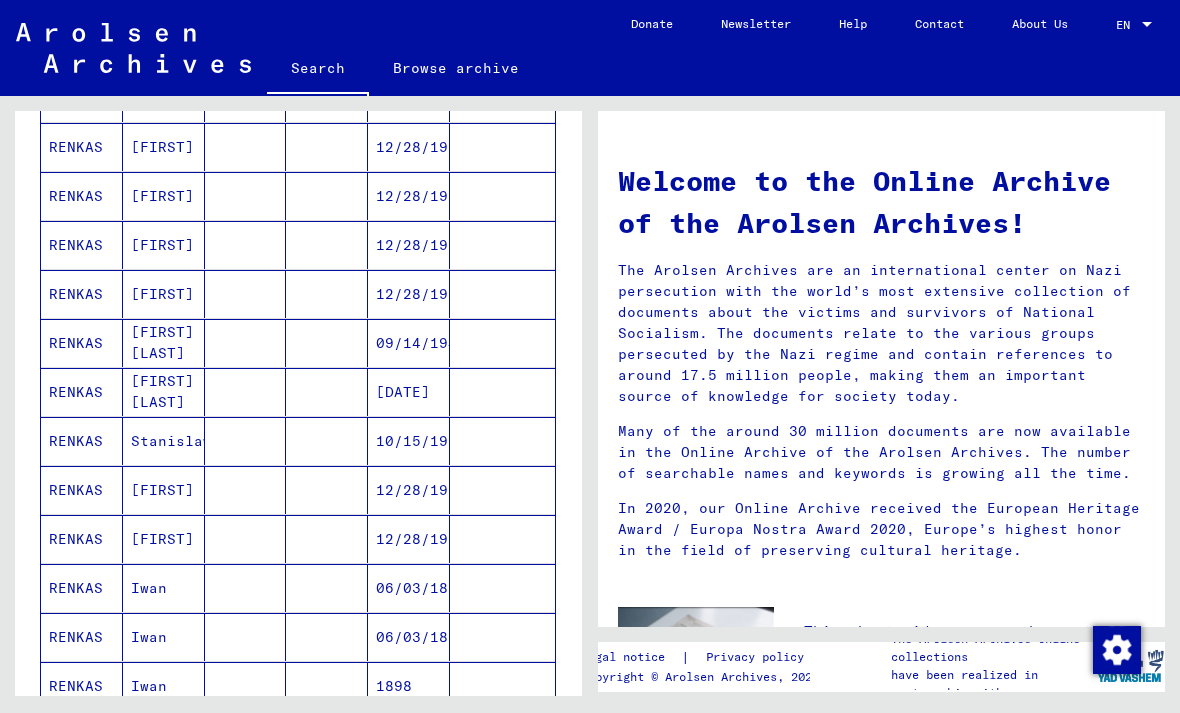 scroll, scrollTop: 529, scrollLeft: 0, axis: vertical 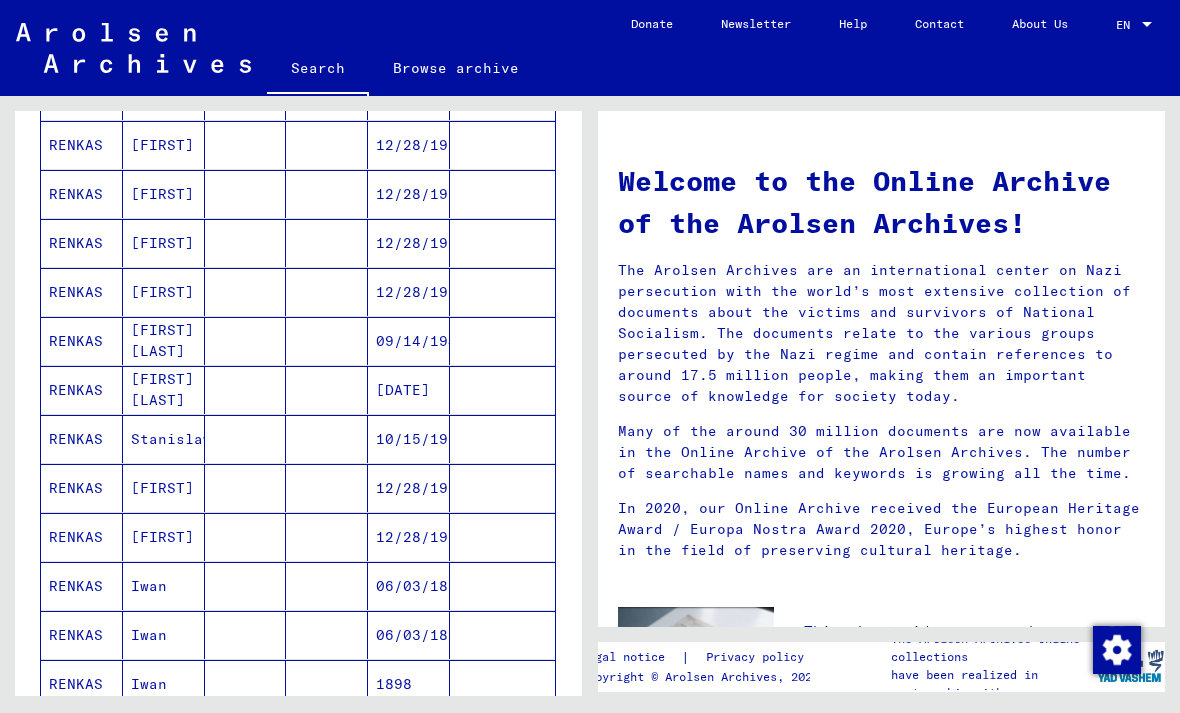 click on "Stanislaw" at bounding box center [164, 488] 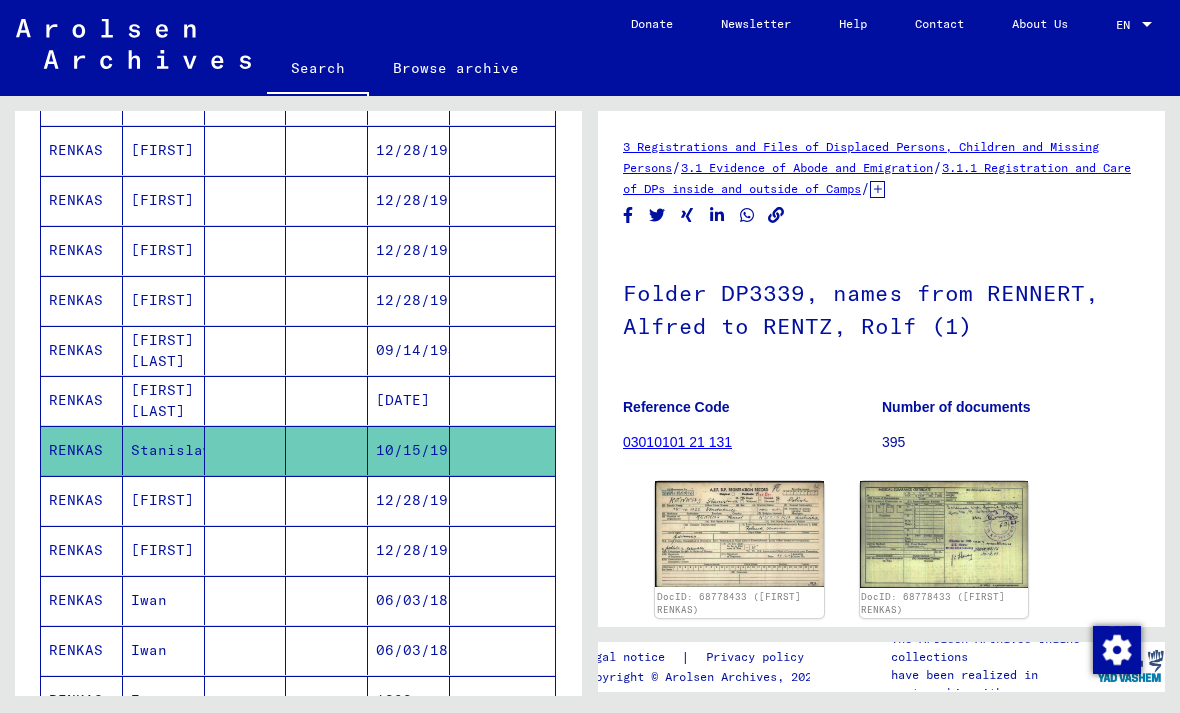 scroll, scrollTop: 0, scrollLeft: 0, axis: both 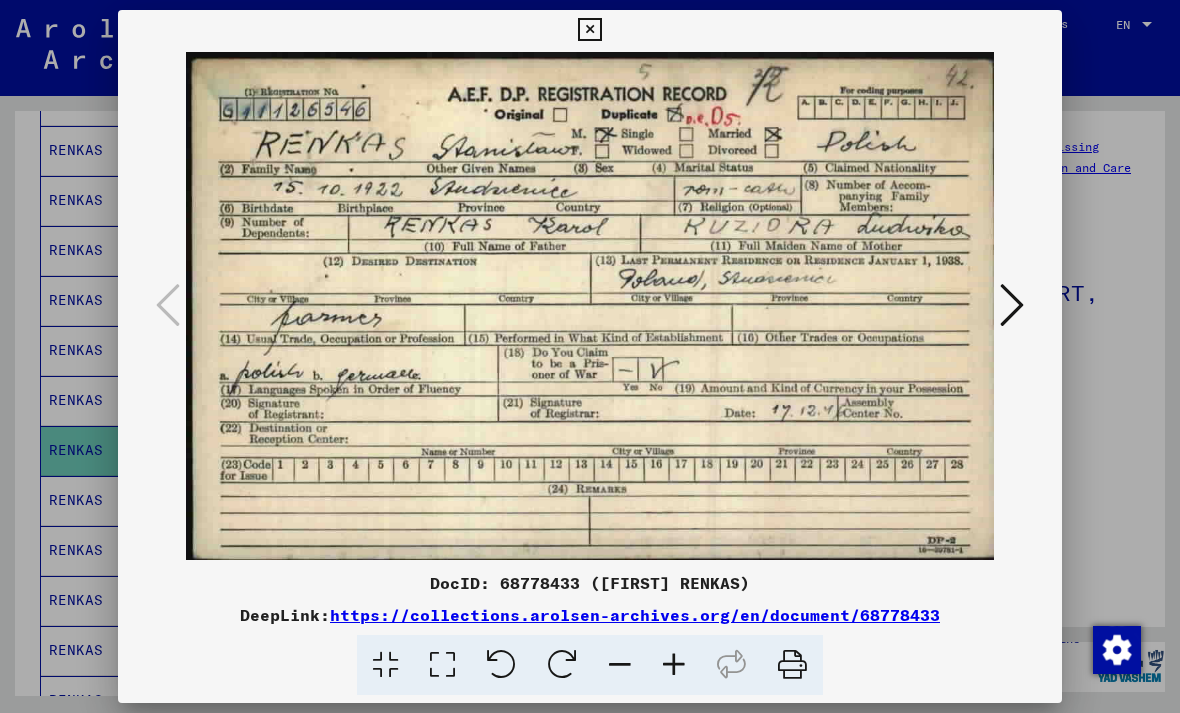 click at bounding box center (590, 356) 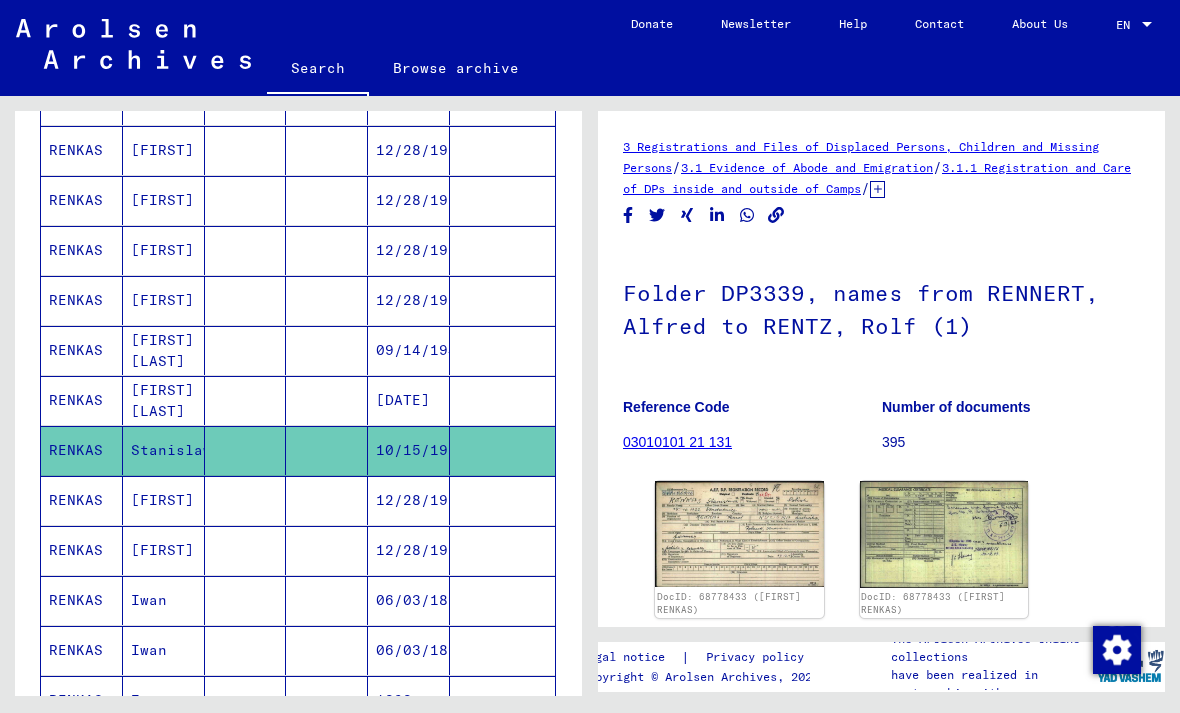 click 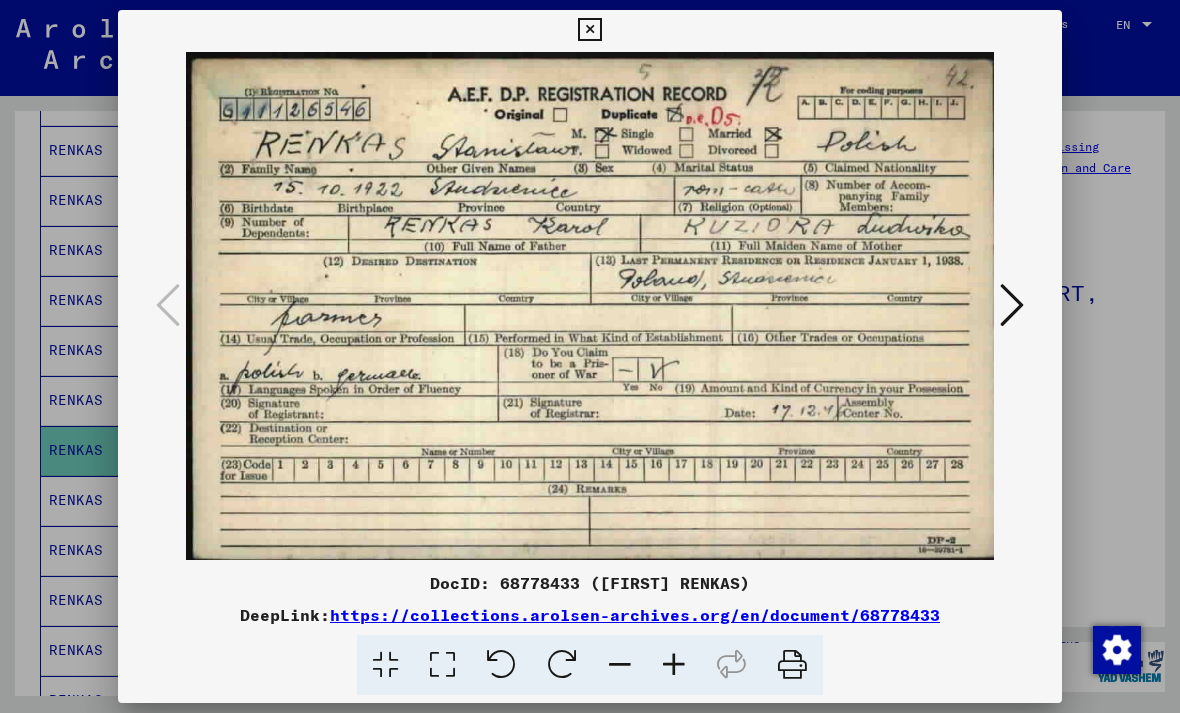 click at bounding box center (590, 356) 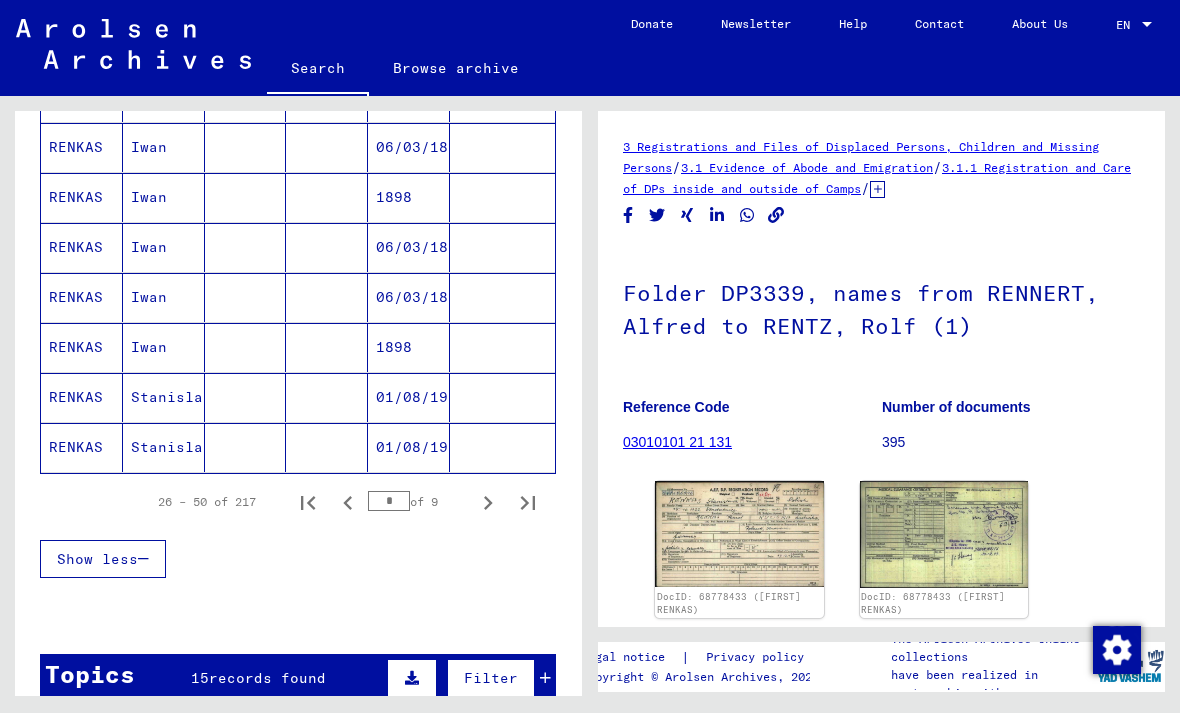 scroll, scrollTop: 1180, scrollLeft: 0, axis: vertical 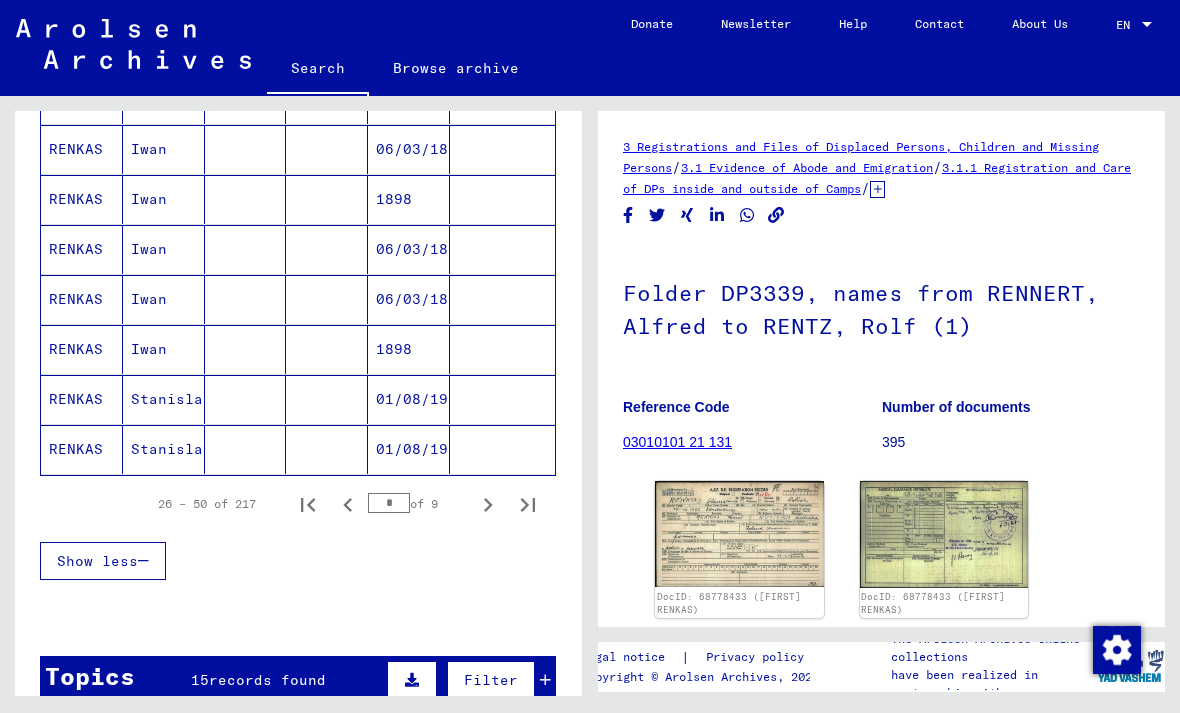 click on "Stanislaus" 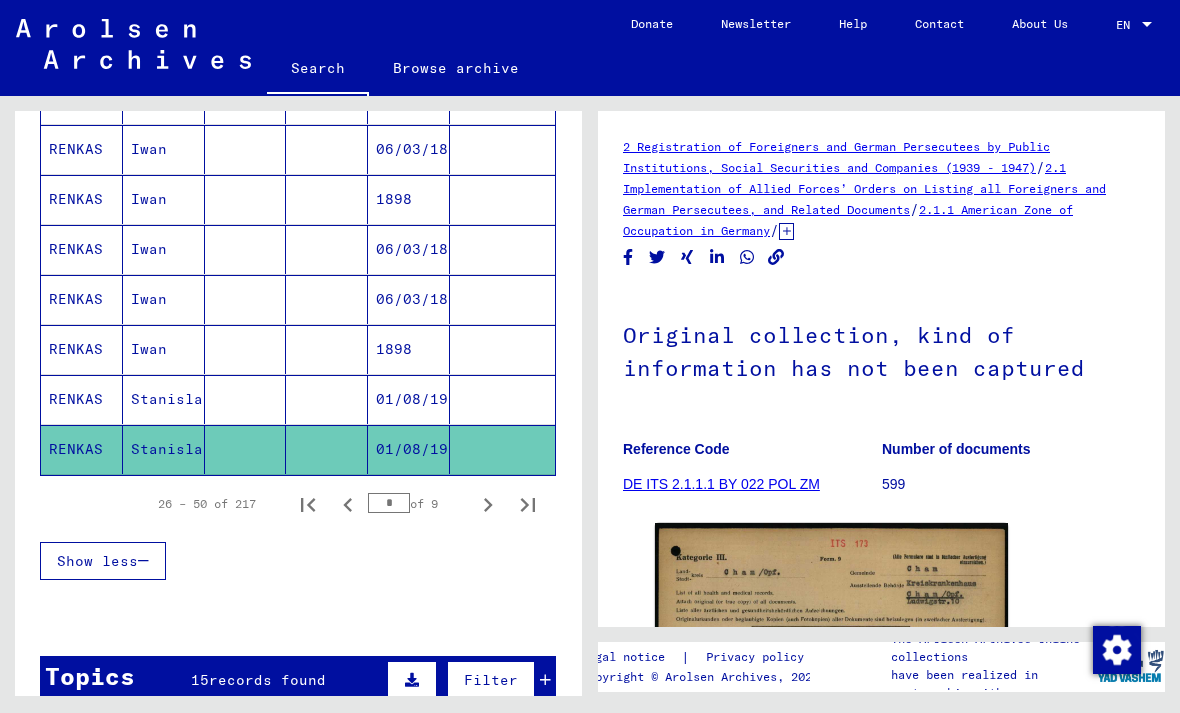 scroll, scrollTop: 0, scrollLeft: 0, axis: both 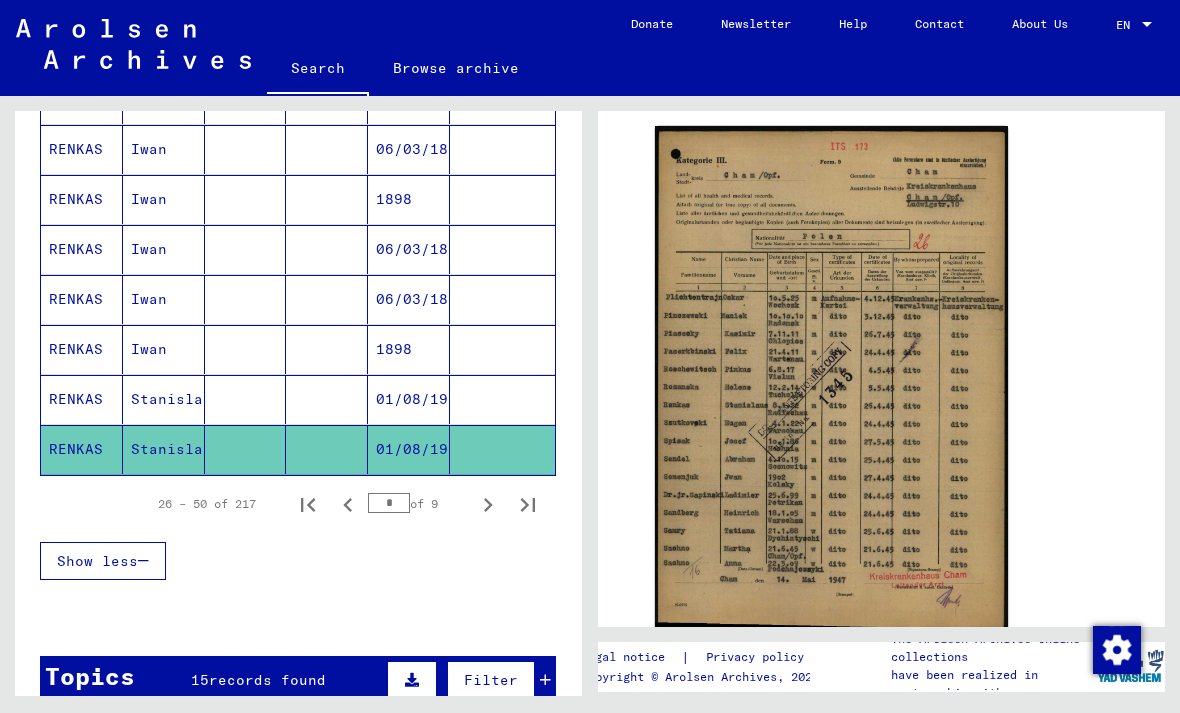 click 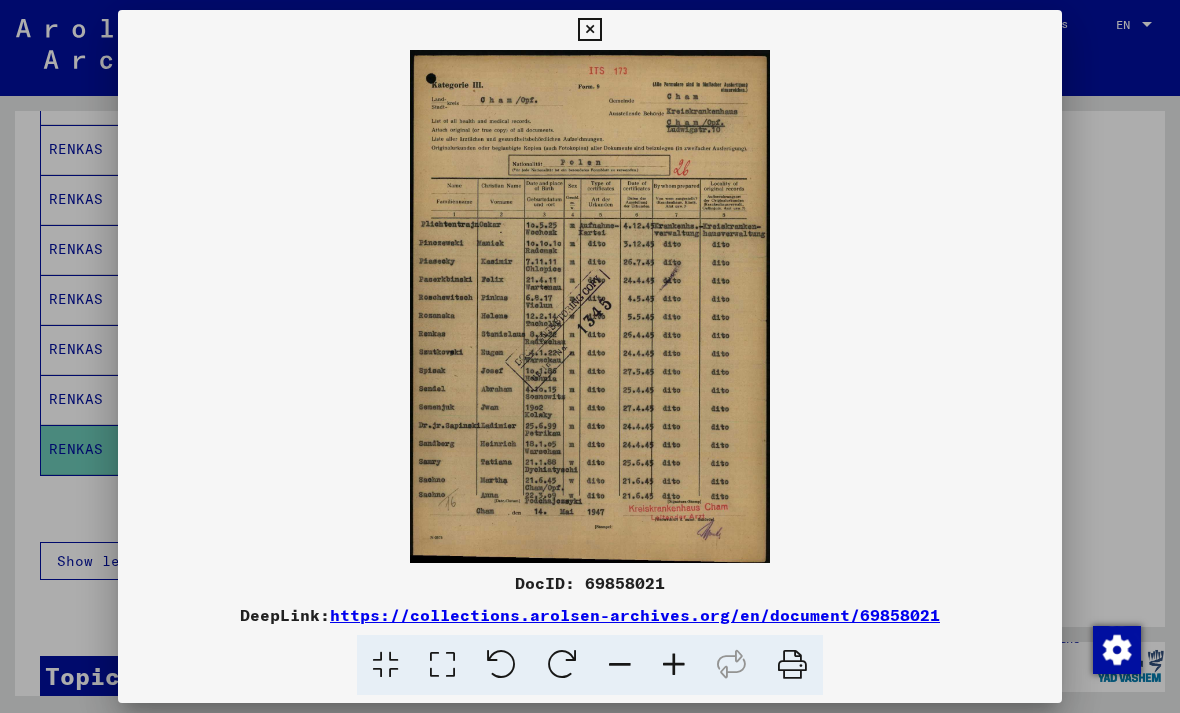 click at bounding box center [590, 356] 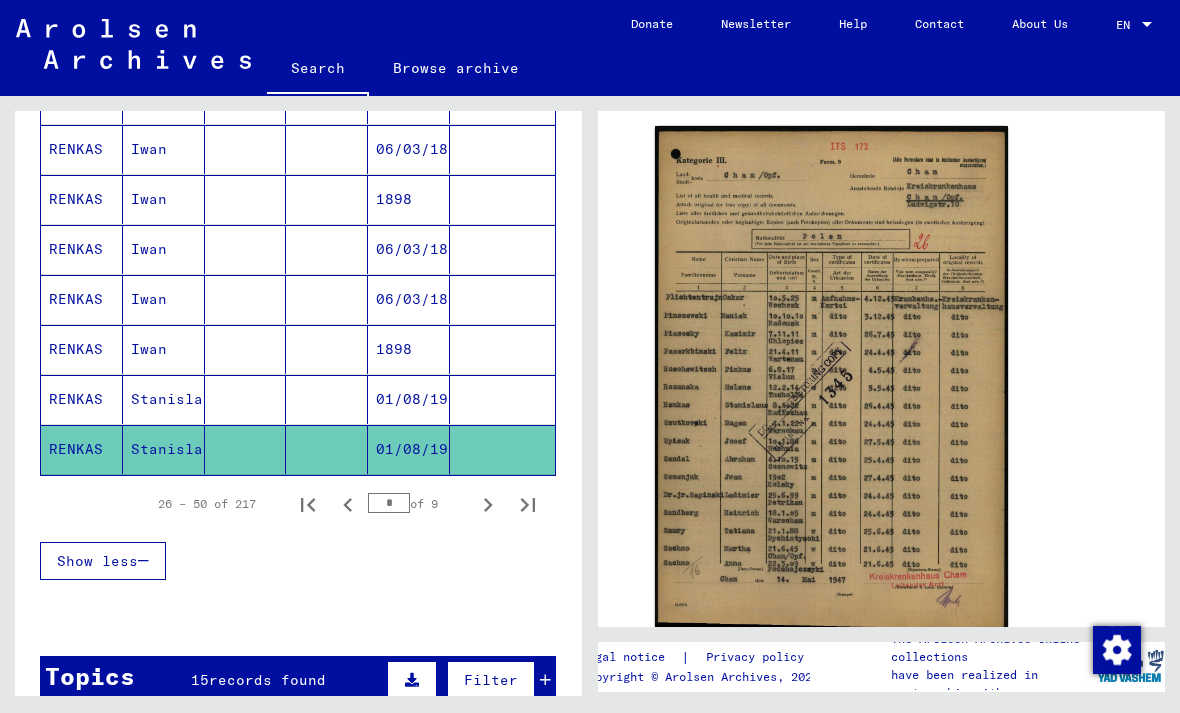 click 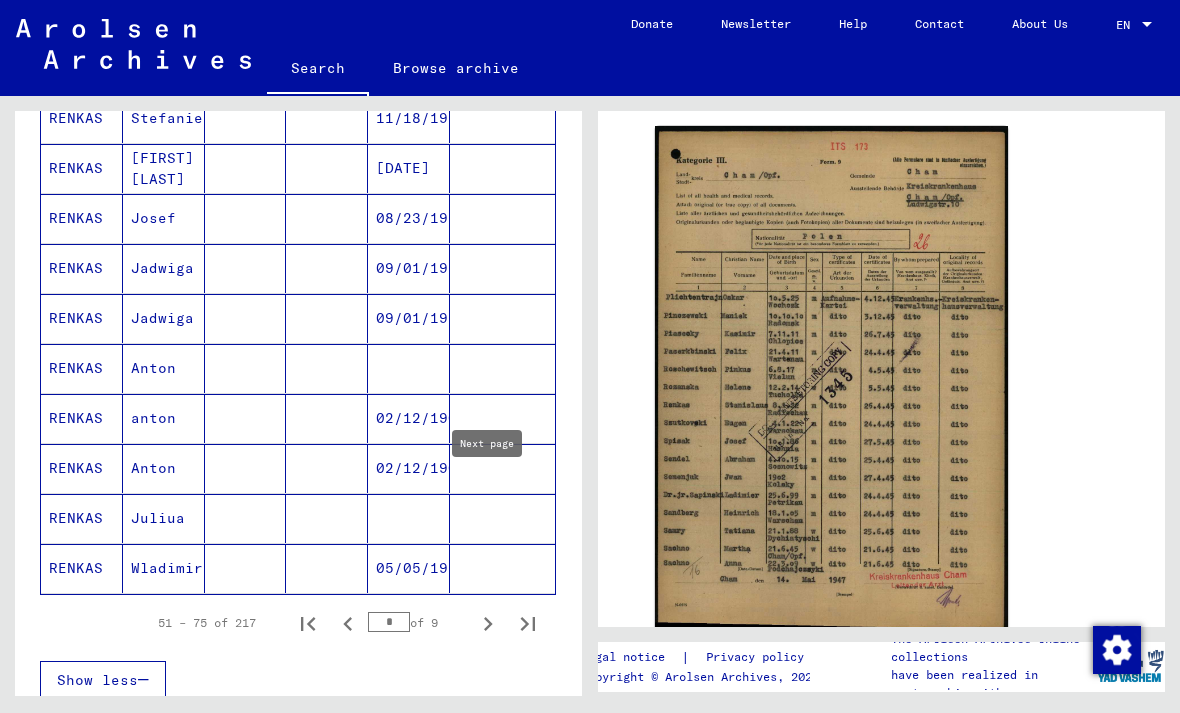 scroll, scrollTop: 1062, scrollLeft: 0, axis: vertical 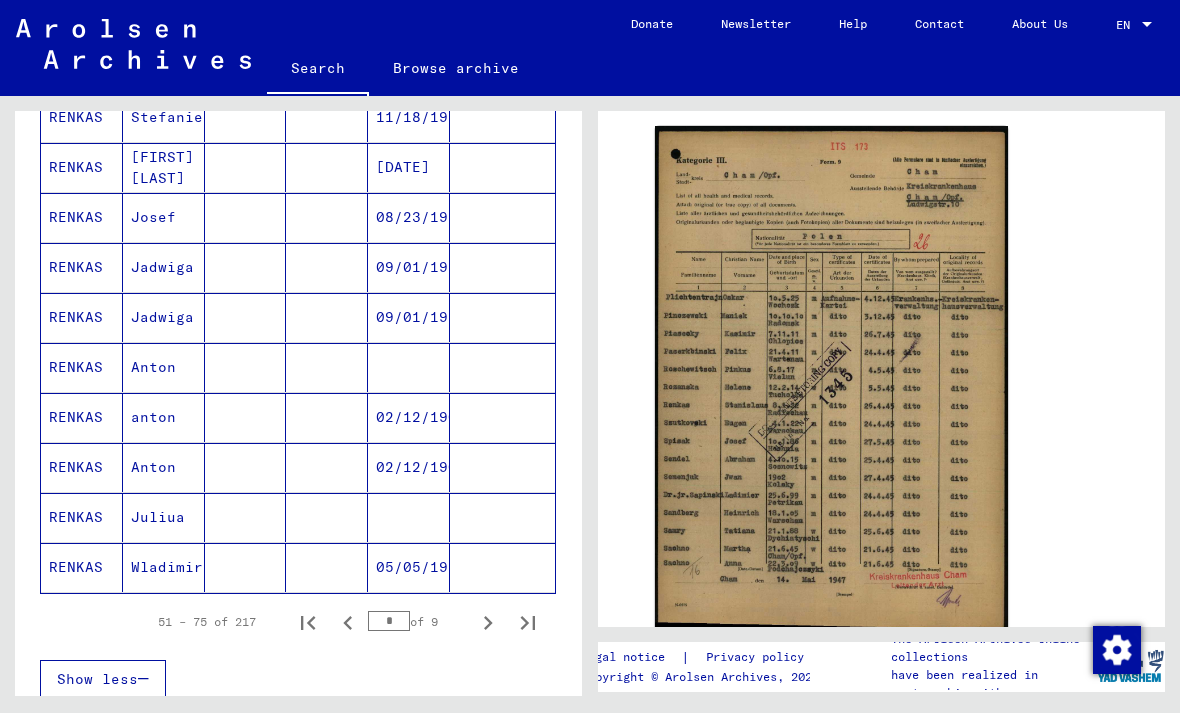 click on "Wladimir" 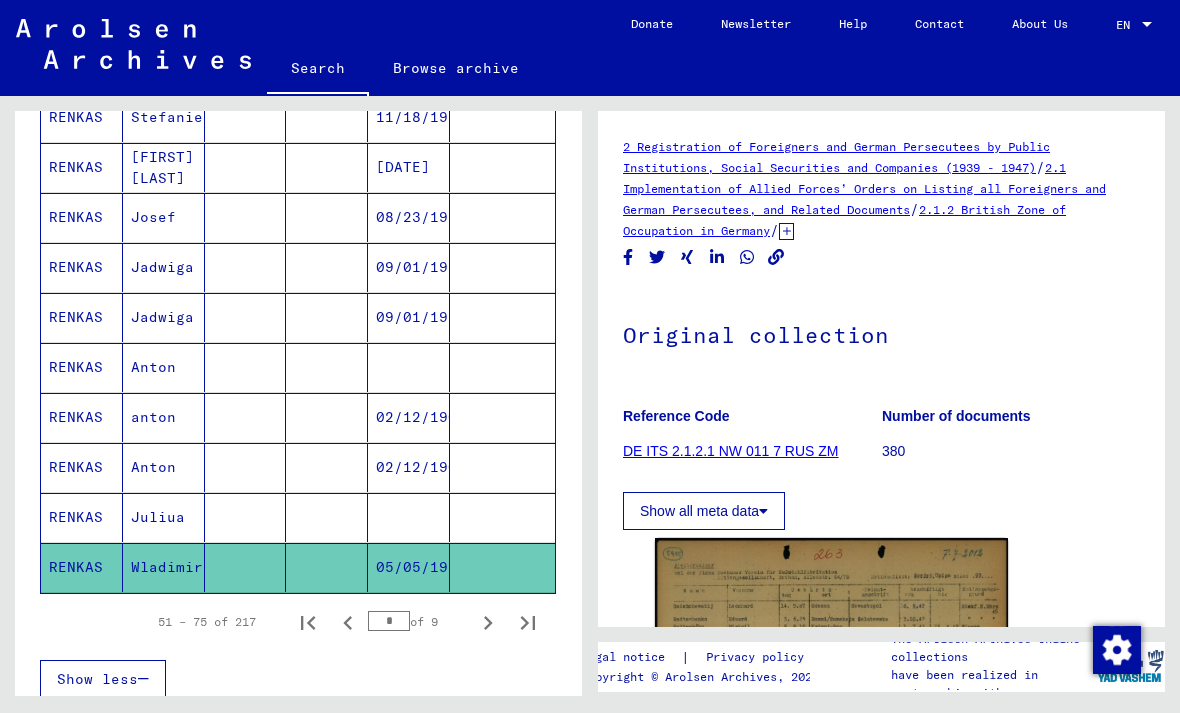 scroll, scrollTop: 0, scrollLeft: 0, axis: both 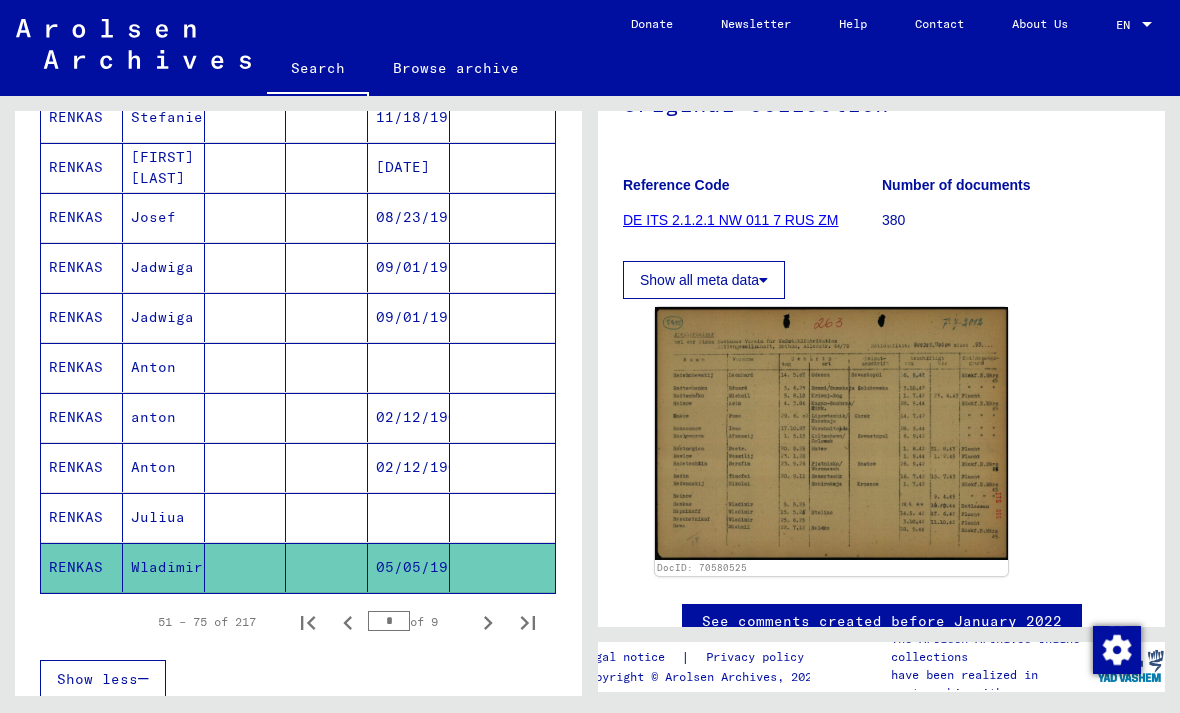 click 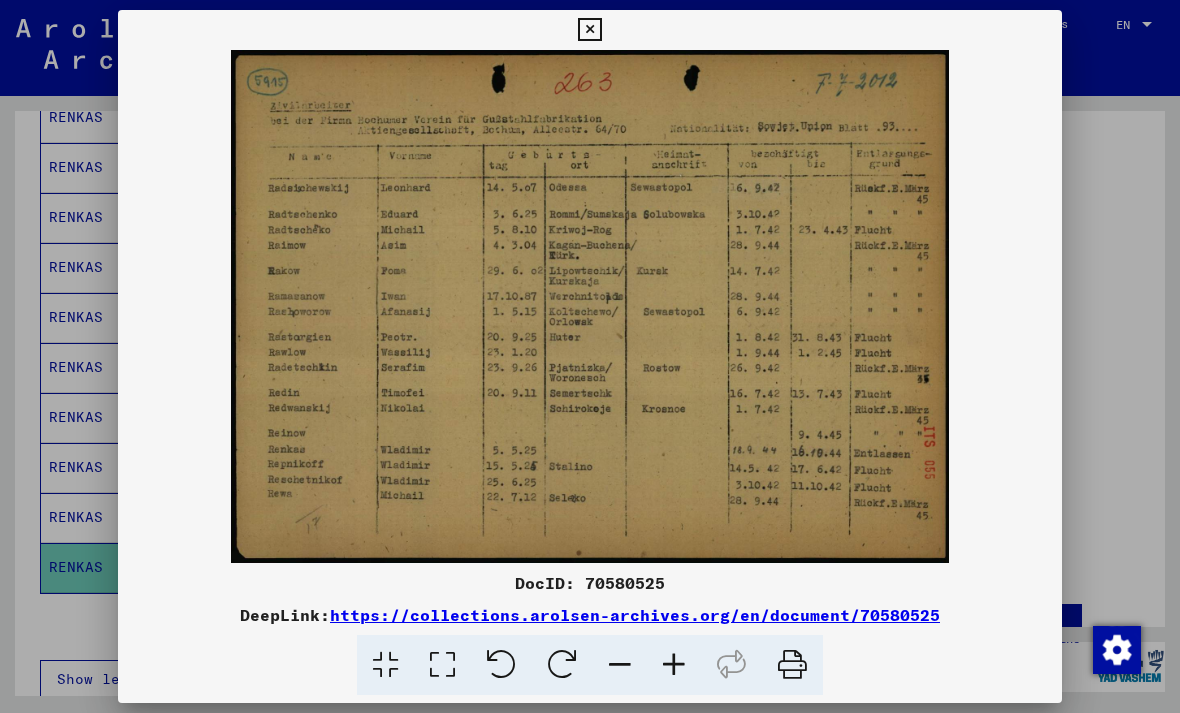 click at bounding box center (590, 306) 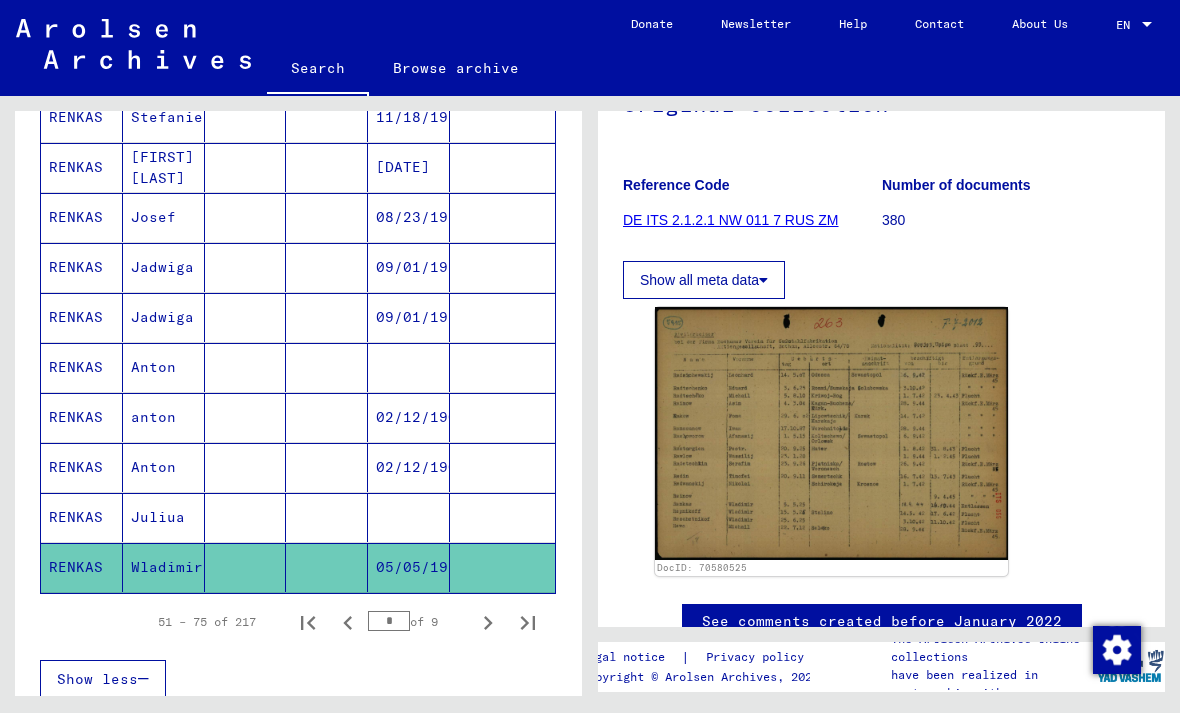 click on "Jadwiga" at bounding box center [164, 317] 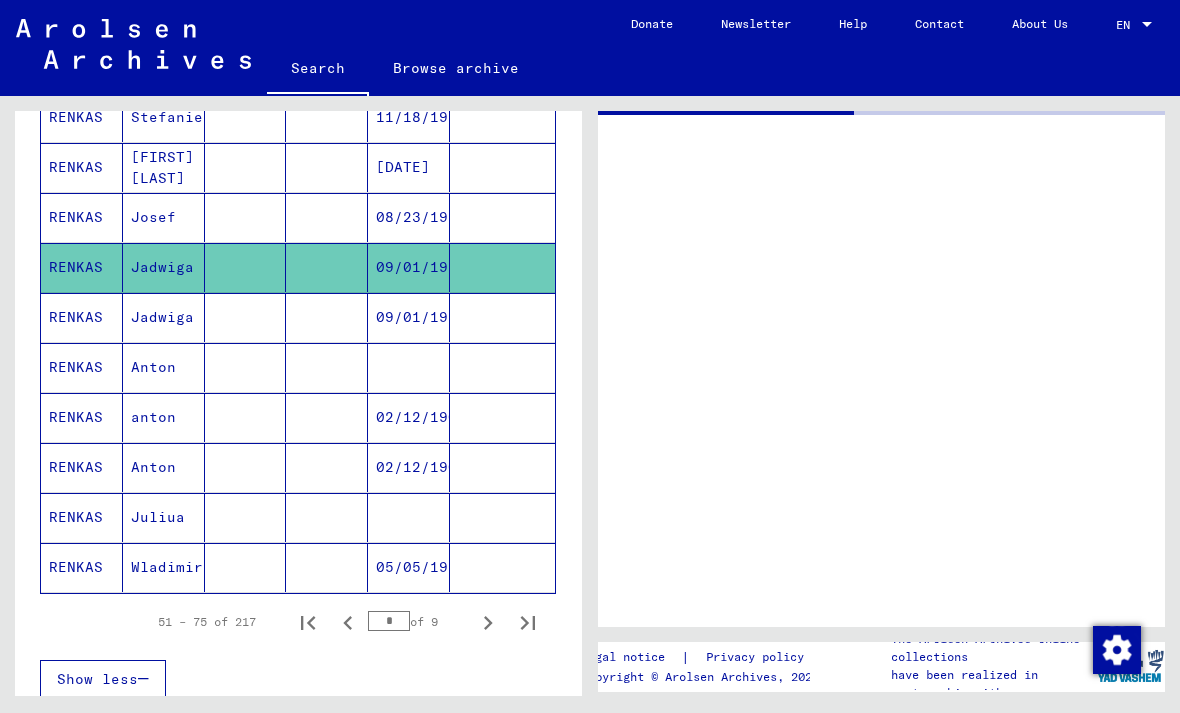scroll, scrollTop: 0, scrollLeft: 0, axis: both 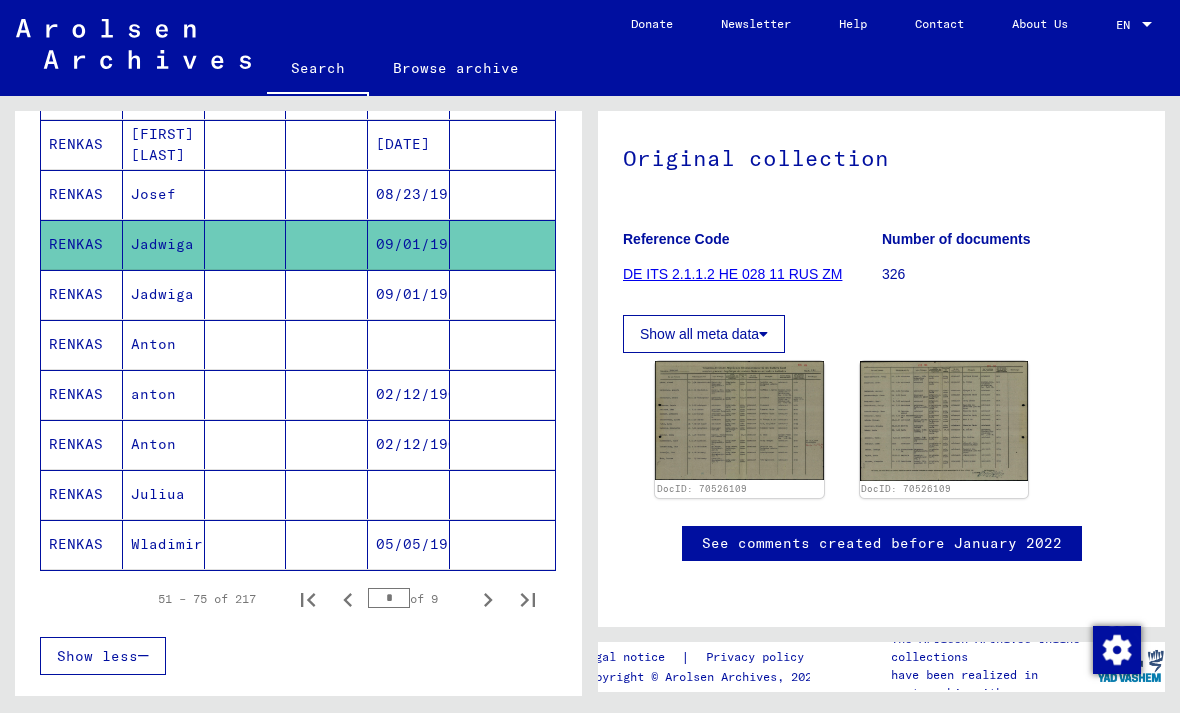 click 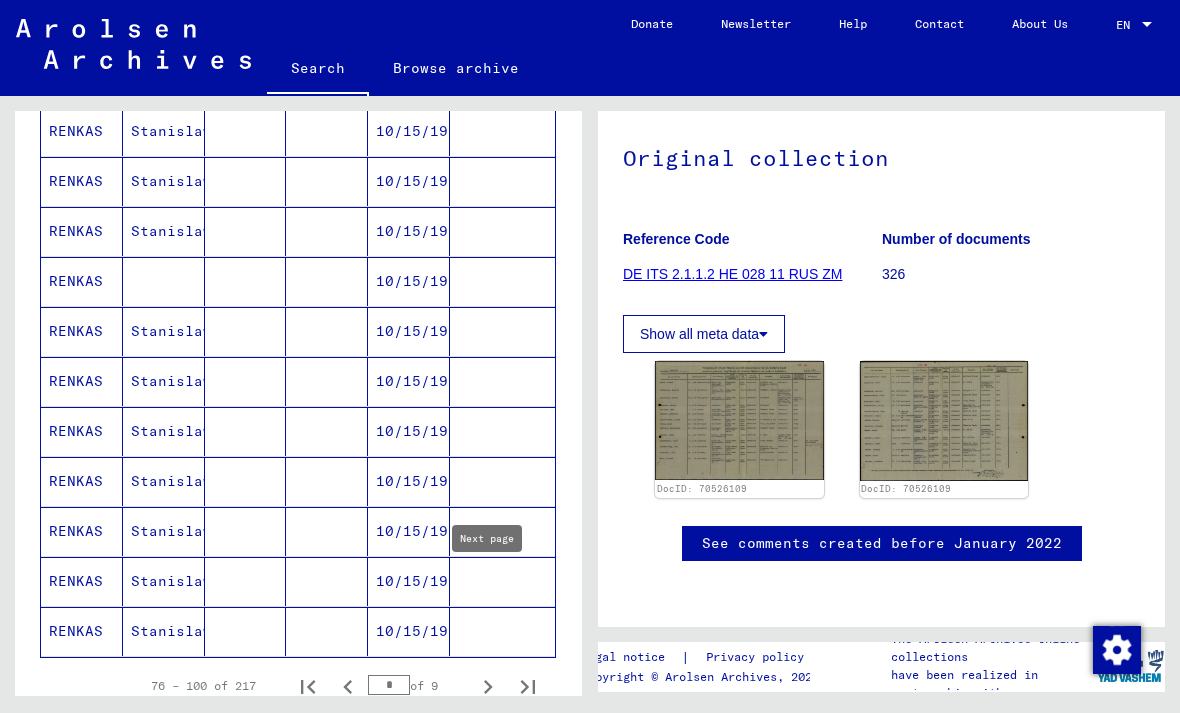 scroll, scrollTop: 1088, scrollLeft: 0, axis: vertical 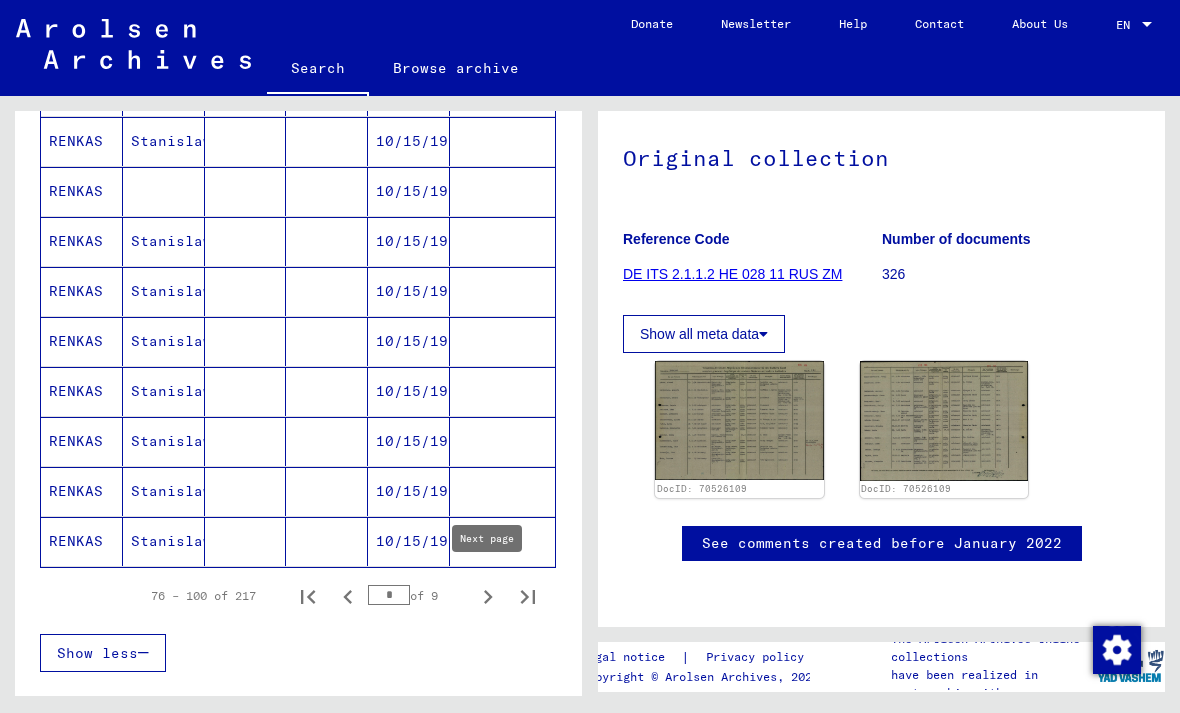 click 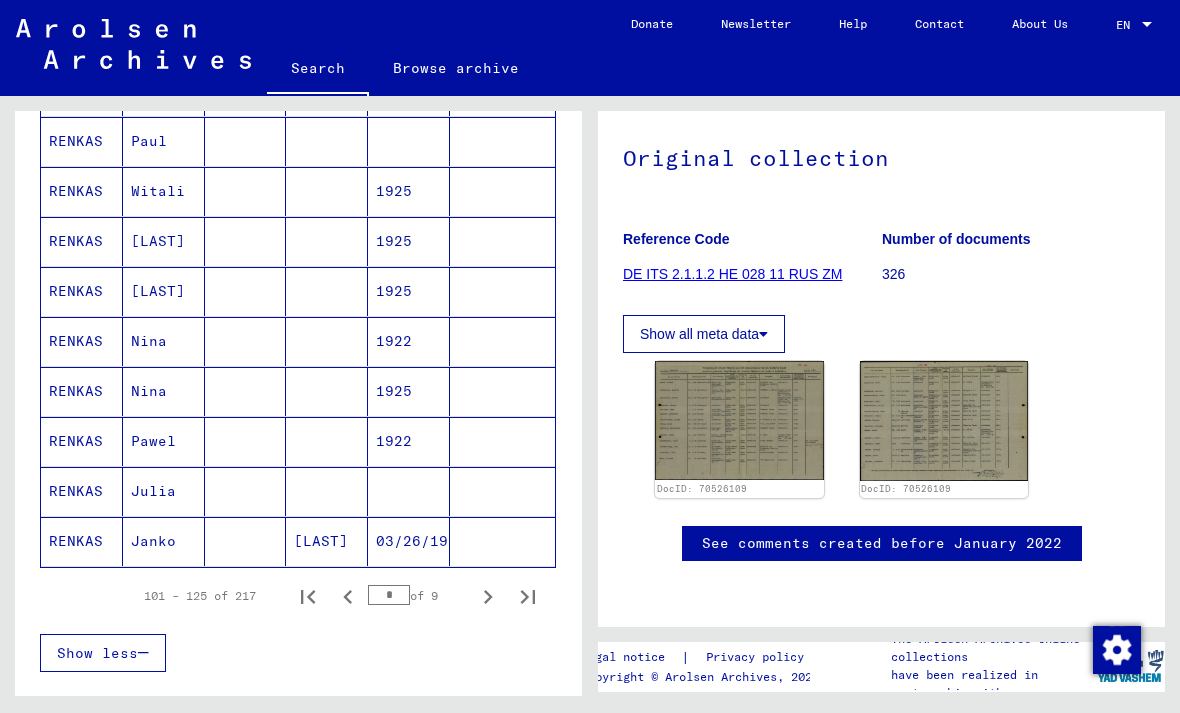 scroll, scrollTop: 1114, scrollLeft: 0, axis: vertical 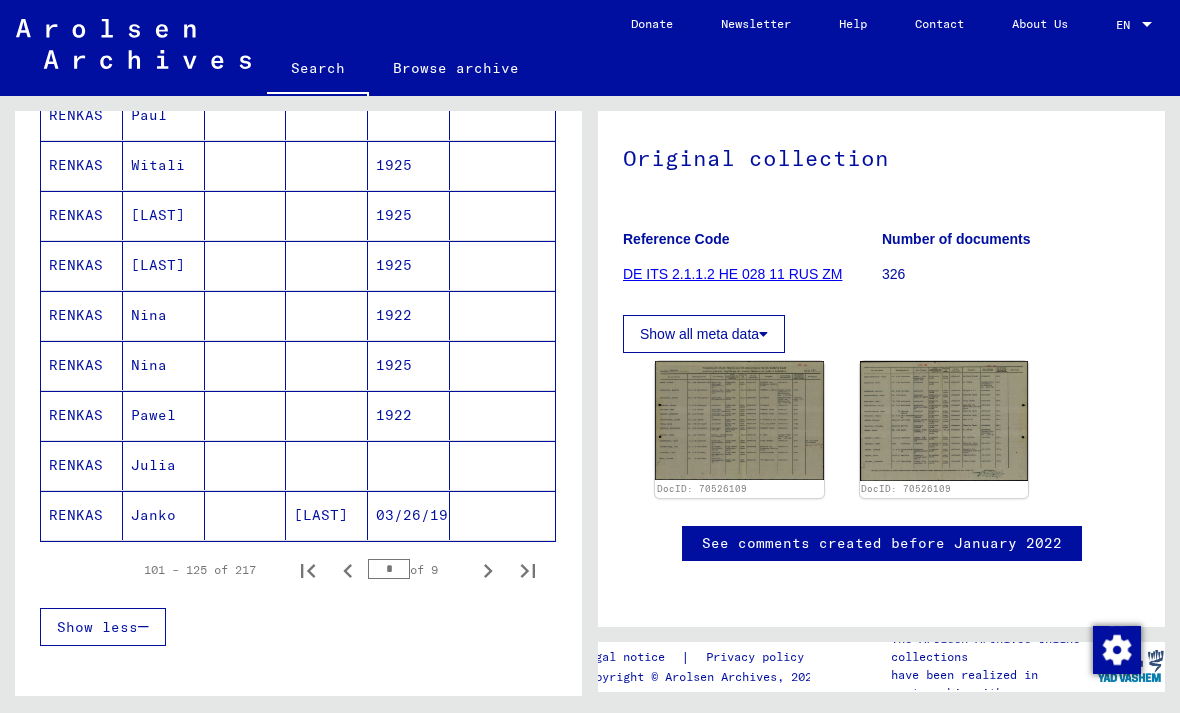 click 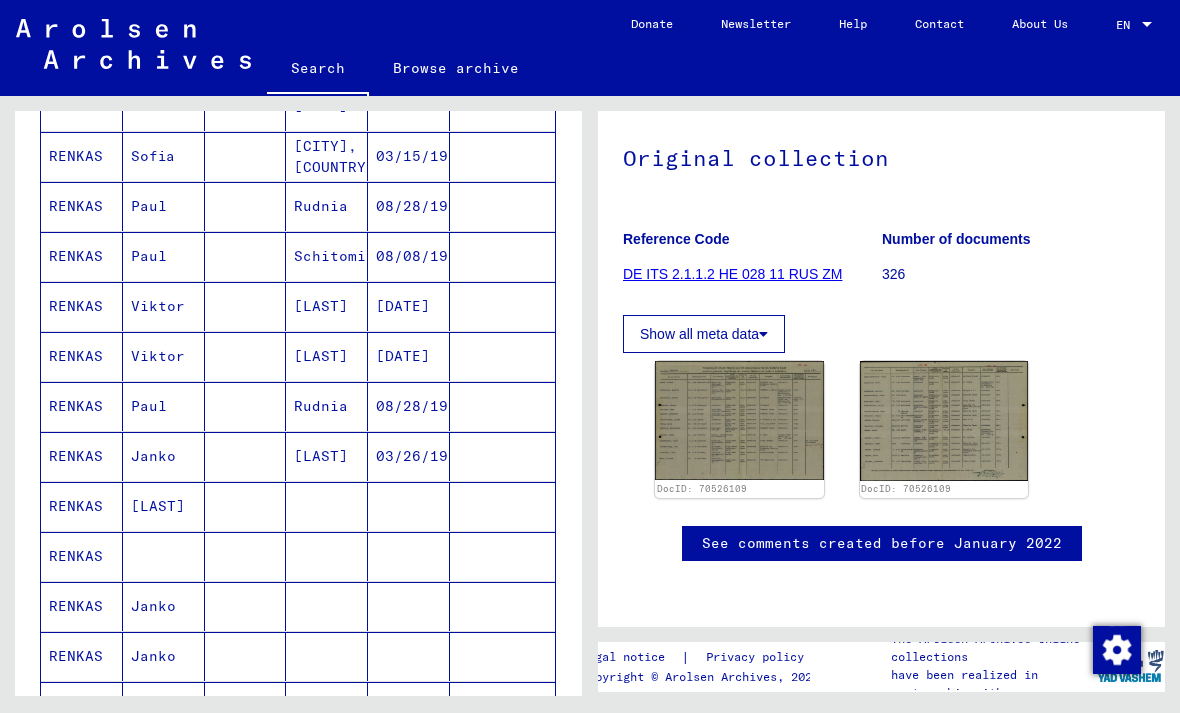 scroll, scrollTop: 524, scrollLeft: 0, axis: vertical 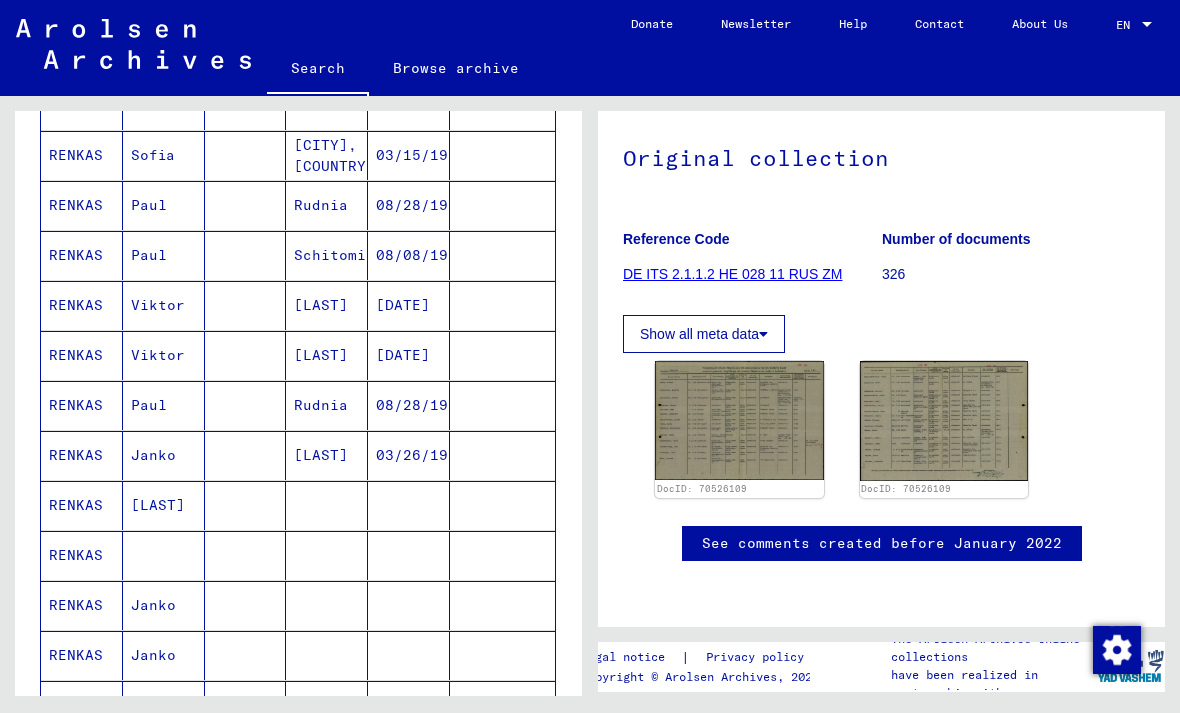 click on "RENKAS" at bounding box center (82, 455) 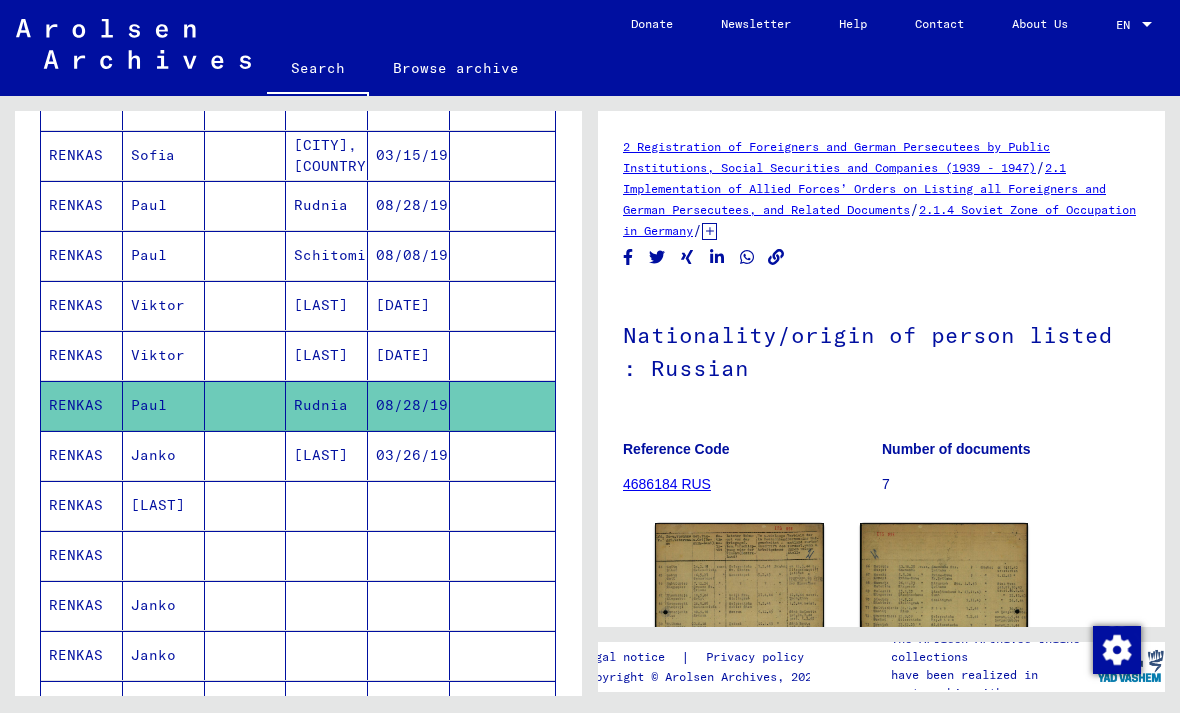 scroll, scrollTop: 0, scrollLeft: 0, axis: both 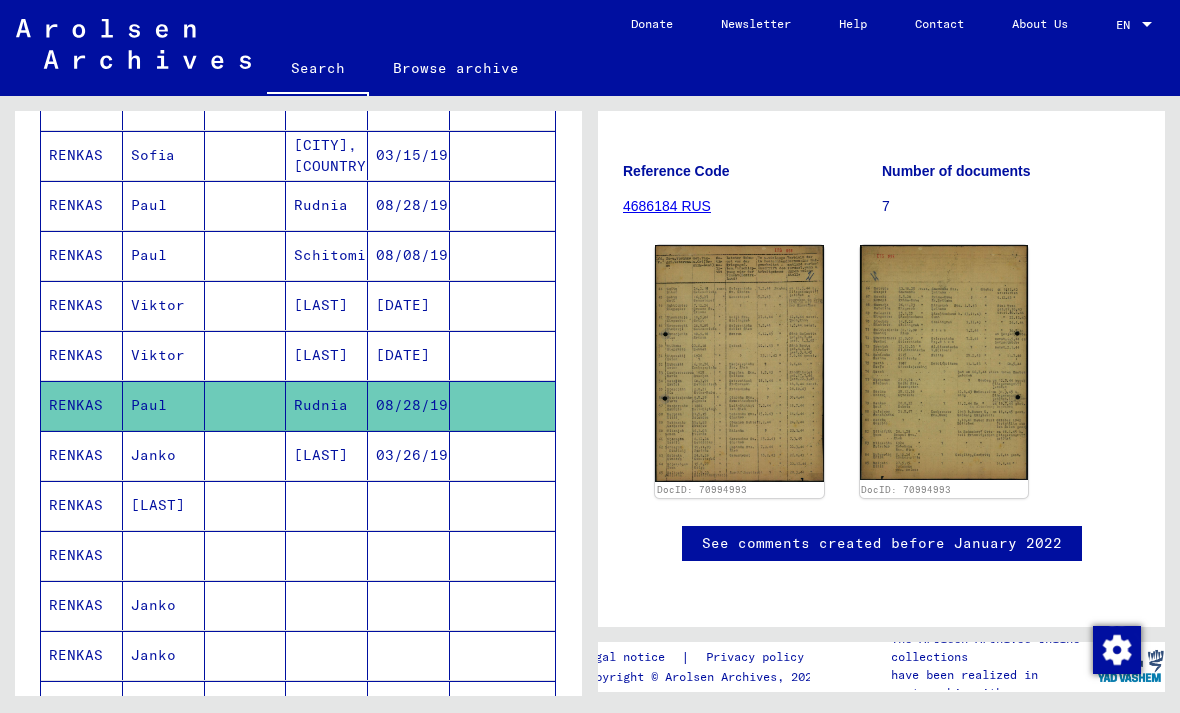 click on "DocID: 70994993 DocID: 70994993" 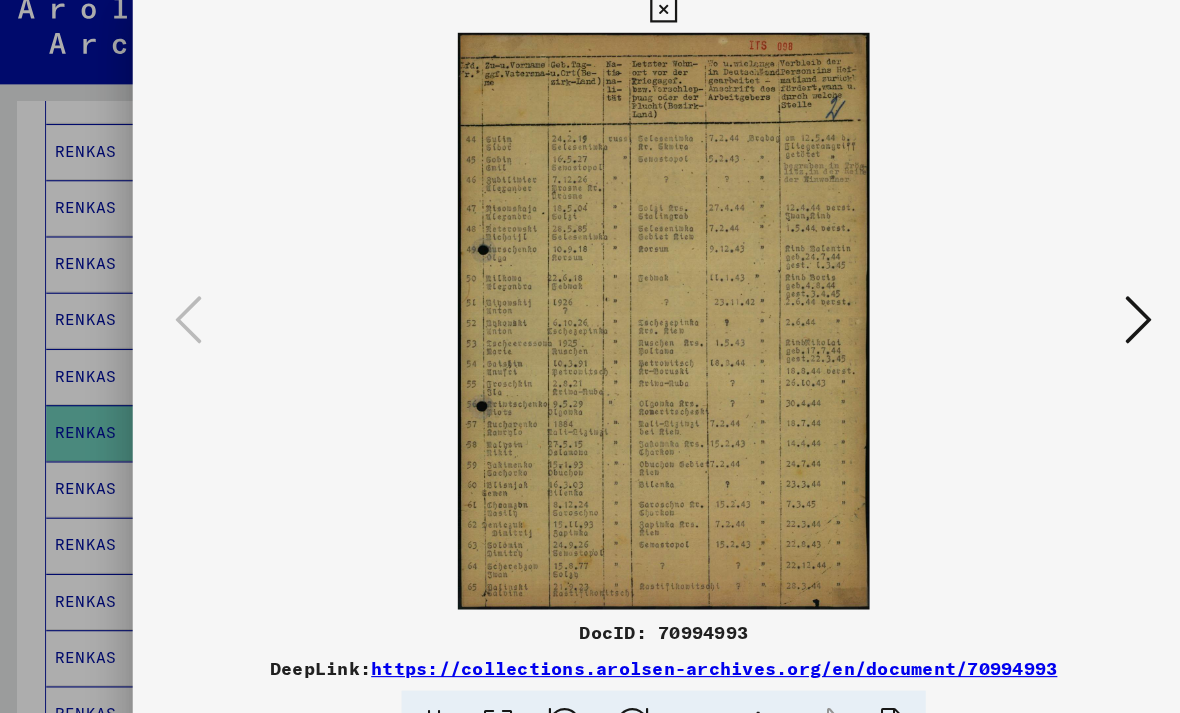 click at bounding box center (1012, 305) 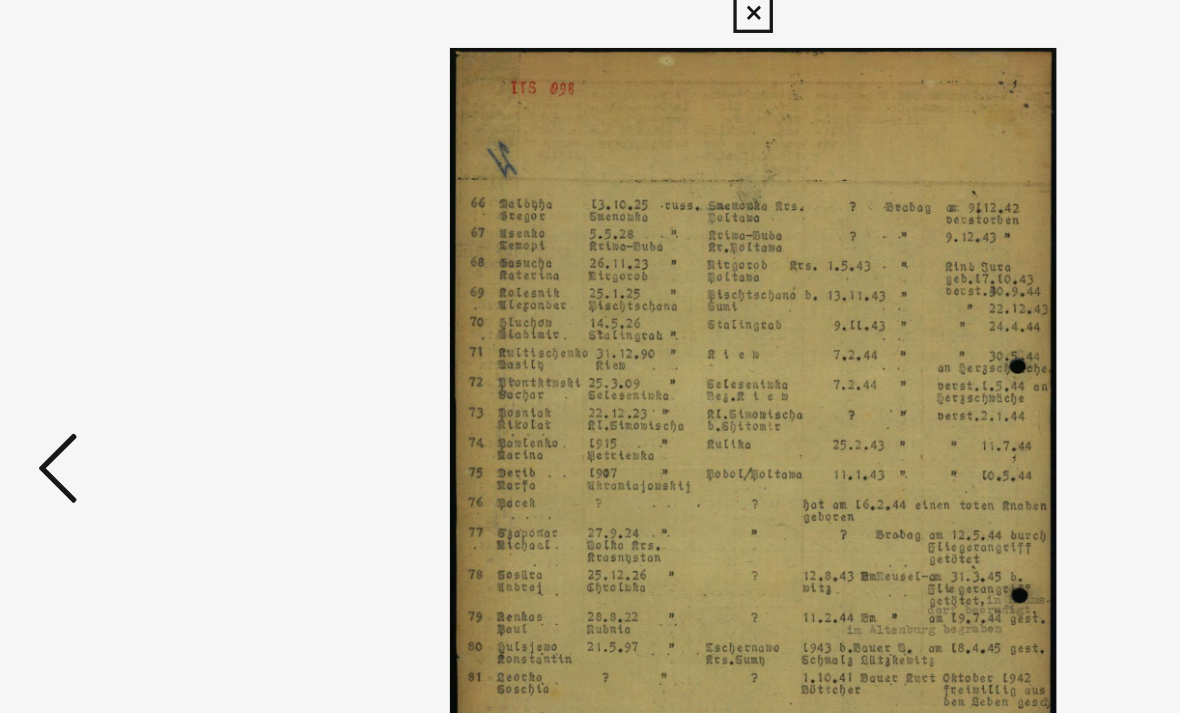 click at bounding box center (168, 306) 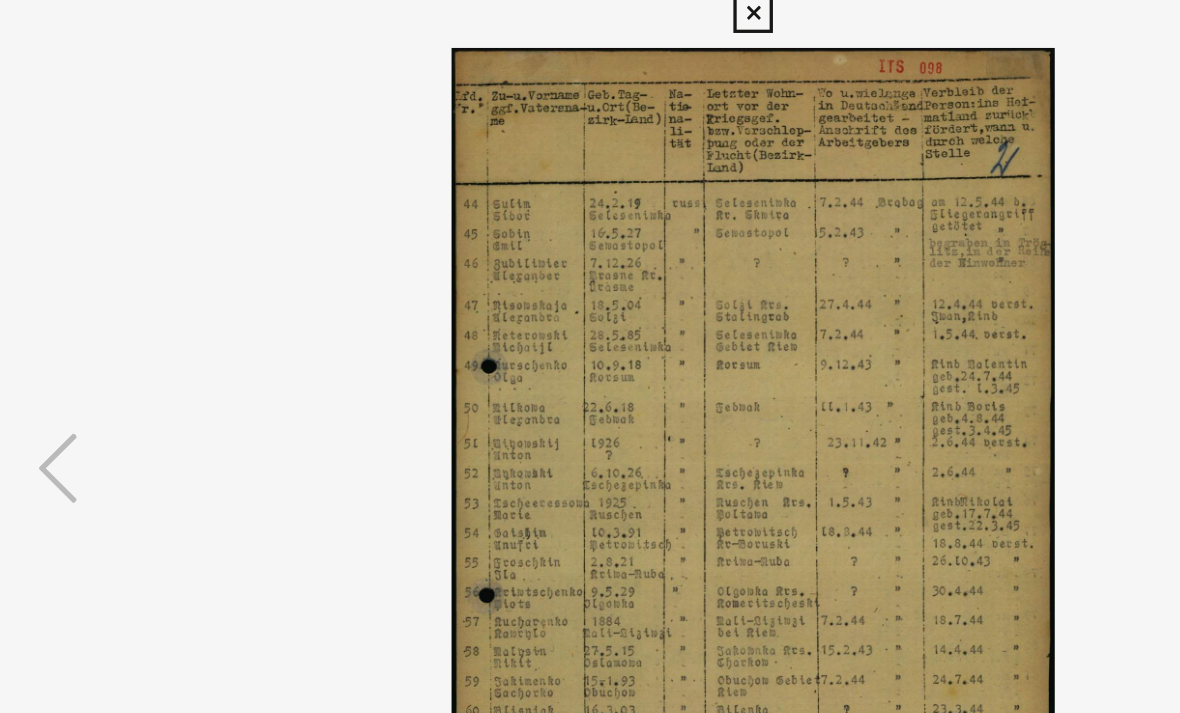 click at bounding box center [590, 306] 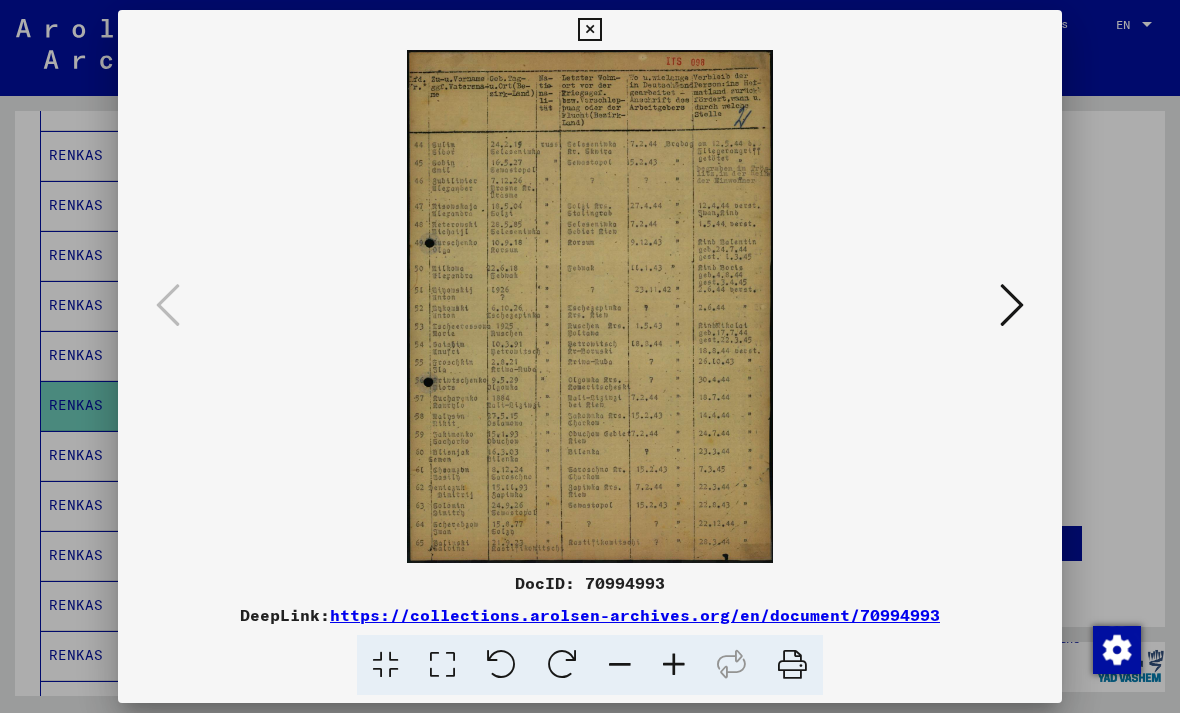 click at bounding box center (590, 356) 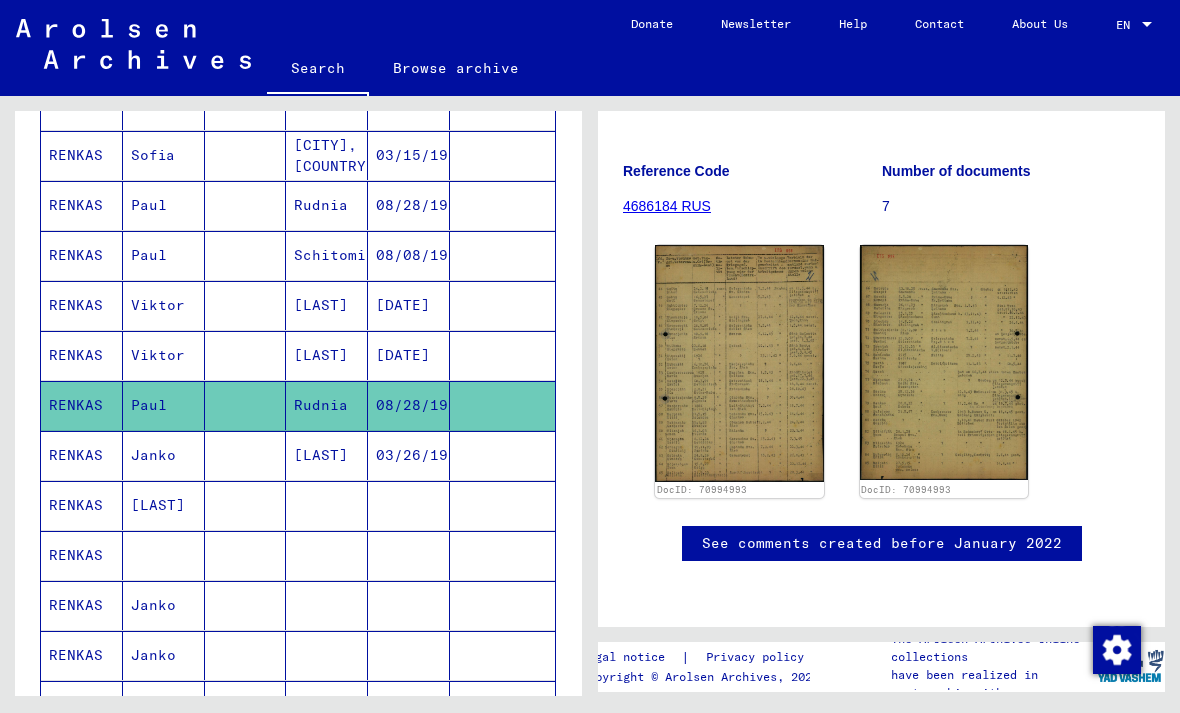 scroll, scrollTop: 757, scrollLeft: 0, axis: vertical 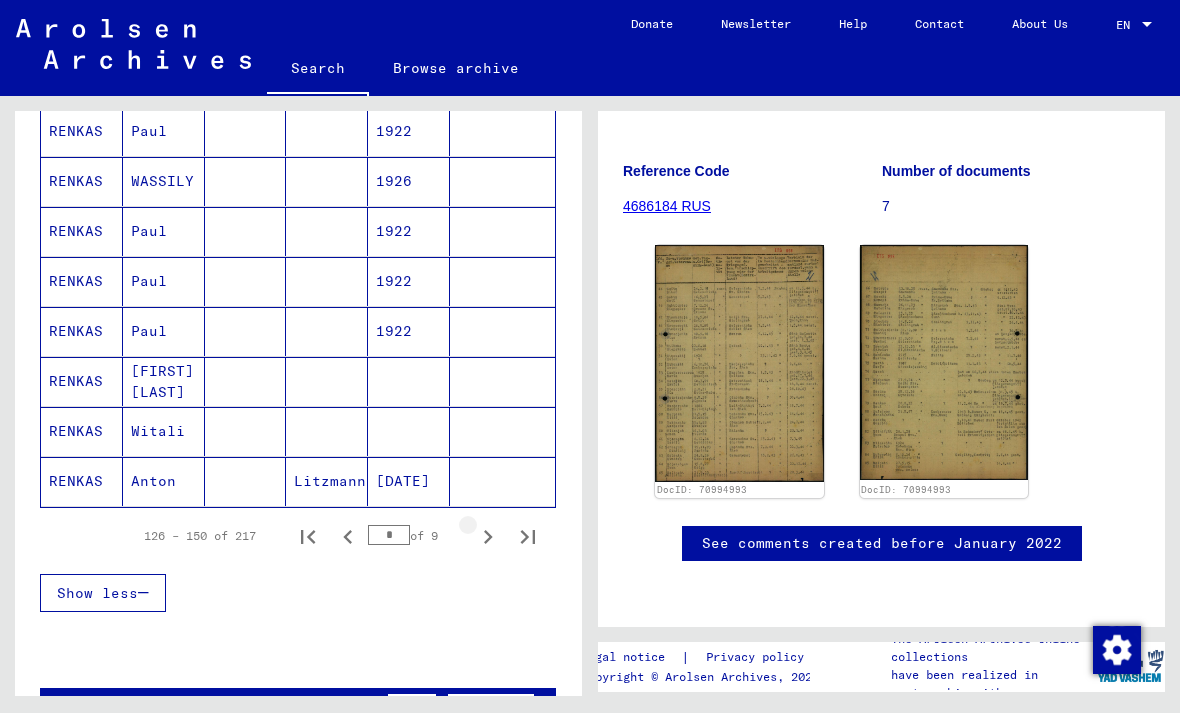 click 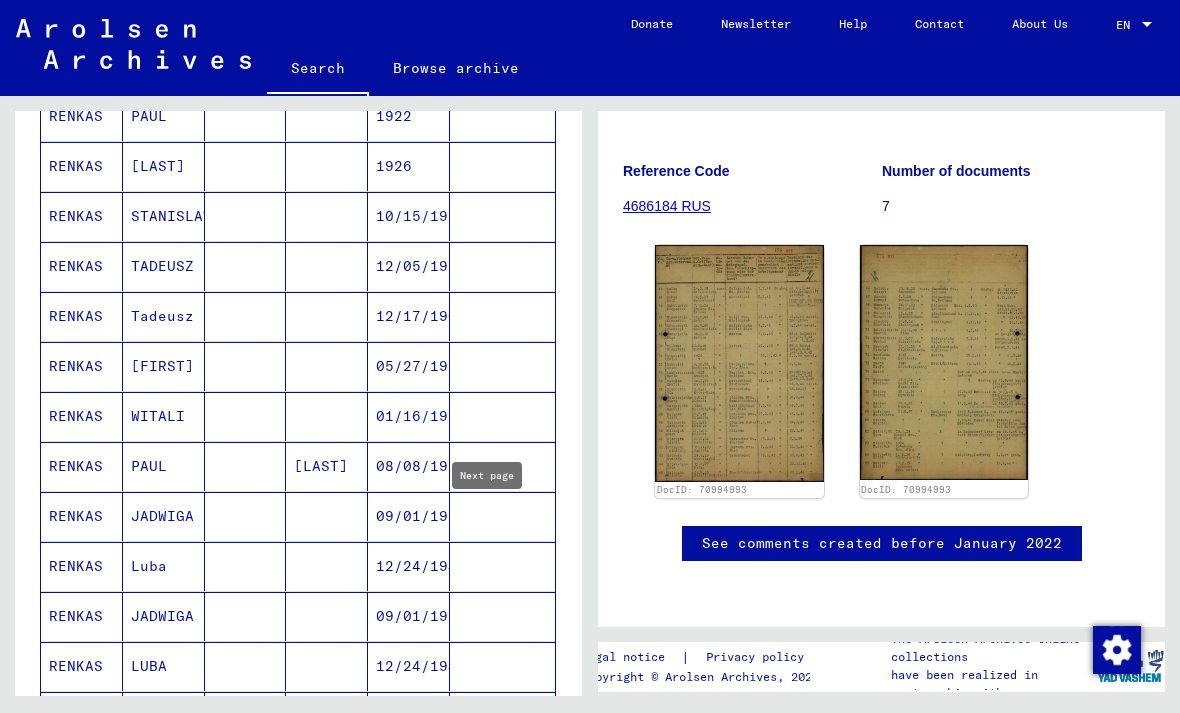 scroll, scrollTop: 515, scrollLeft: 0, axis: vertical 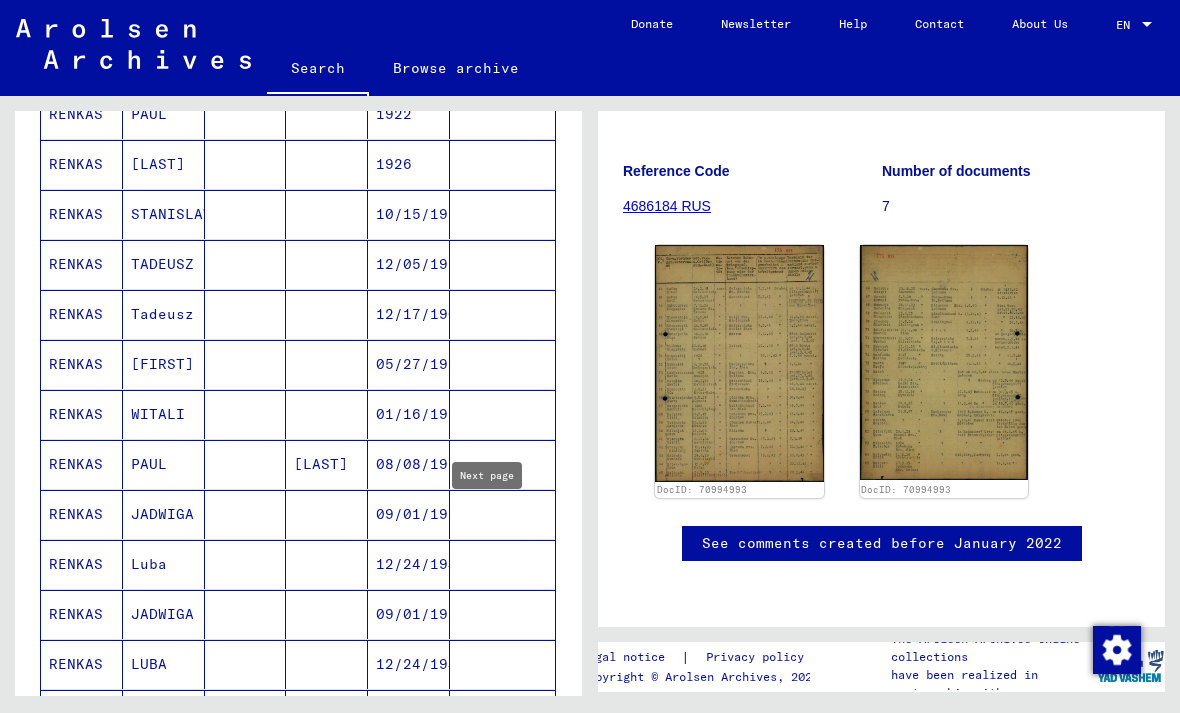 click on "Tadeusz" at bounding box center (164, 364) 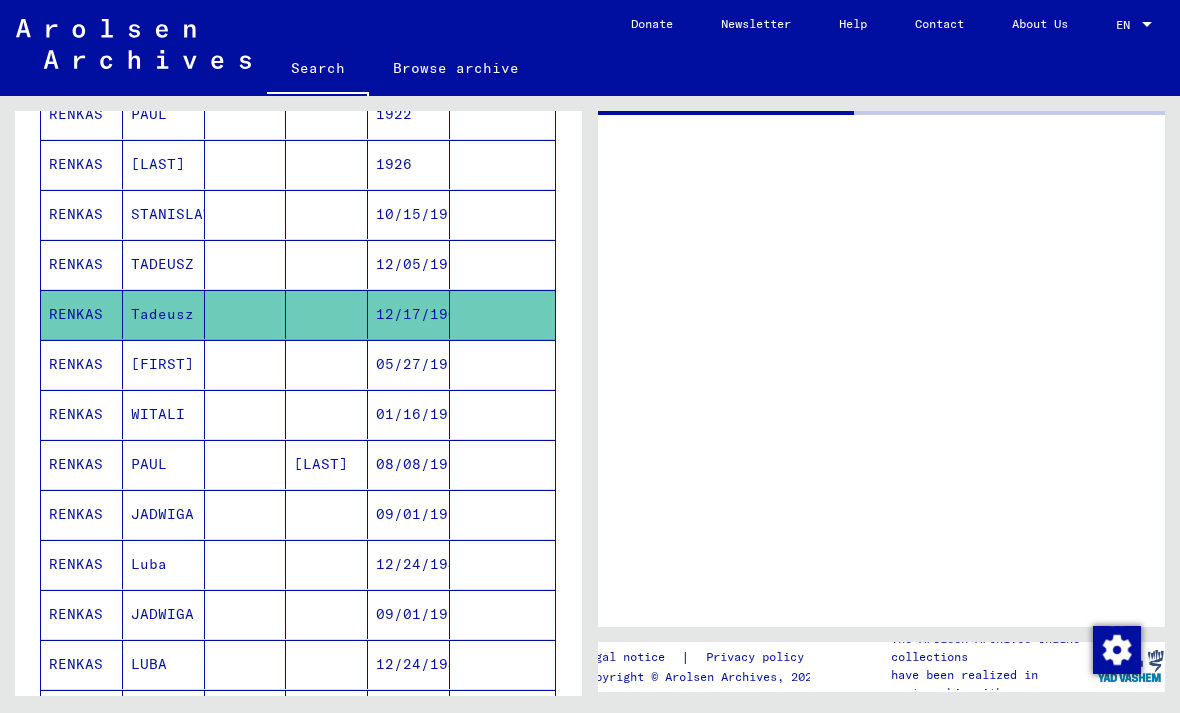 scroll, scrollTop: 0, scrollLeft: 0, axis: both 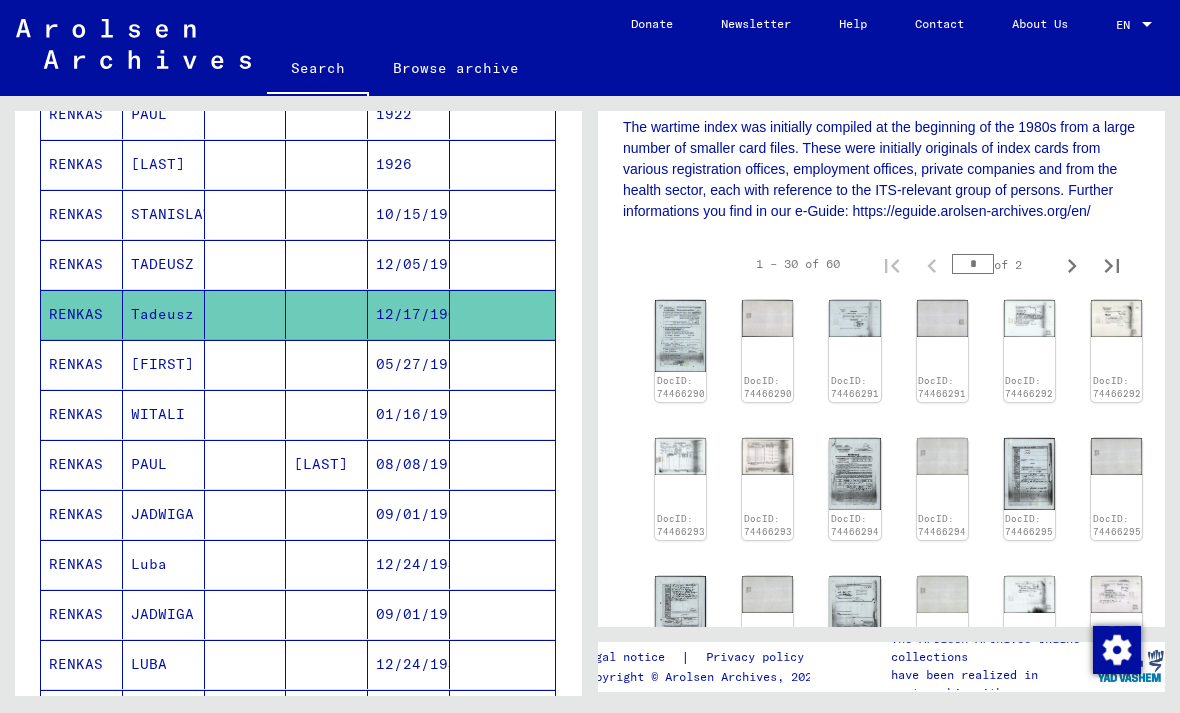 click 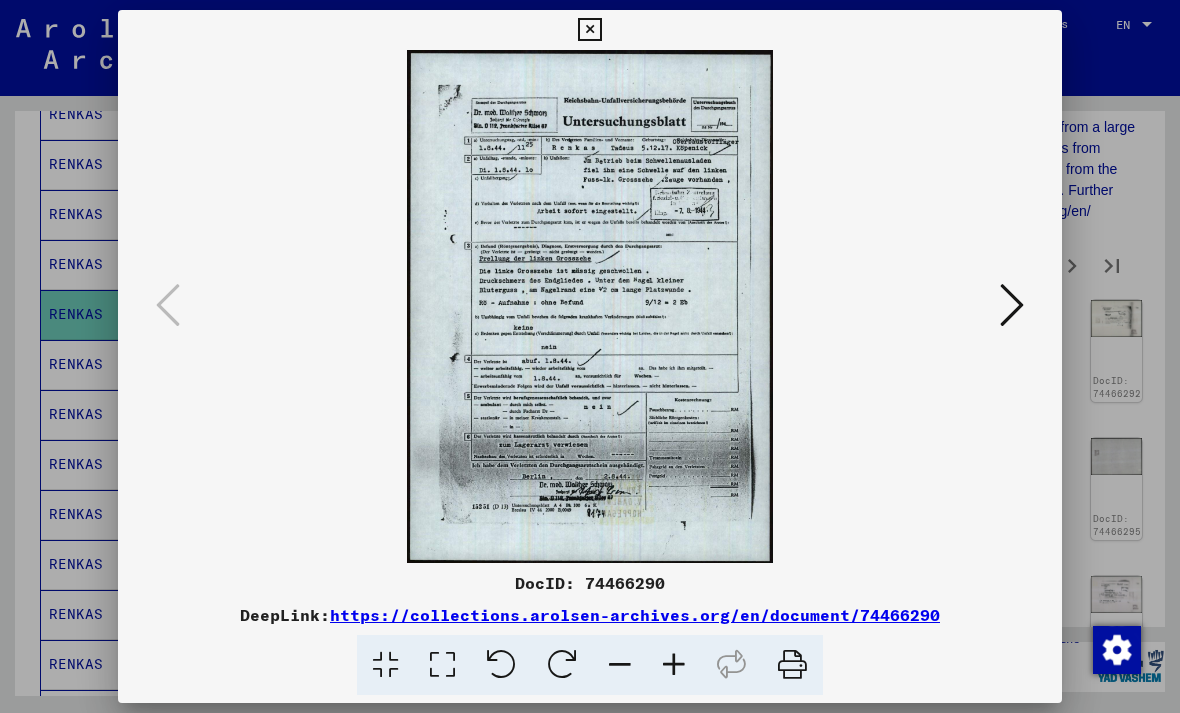 click at bounding box center [1012, 306] 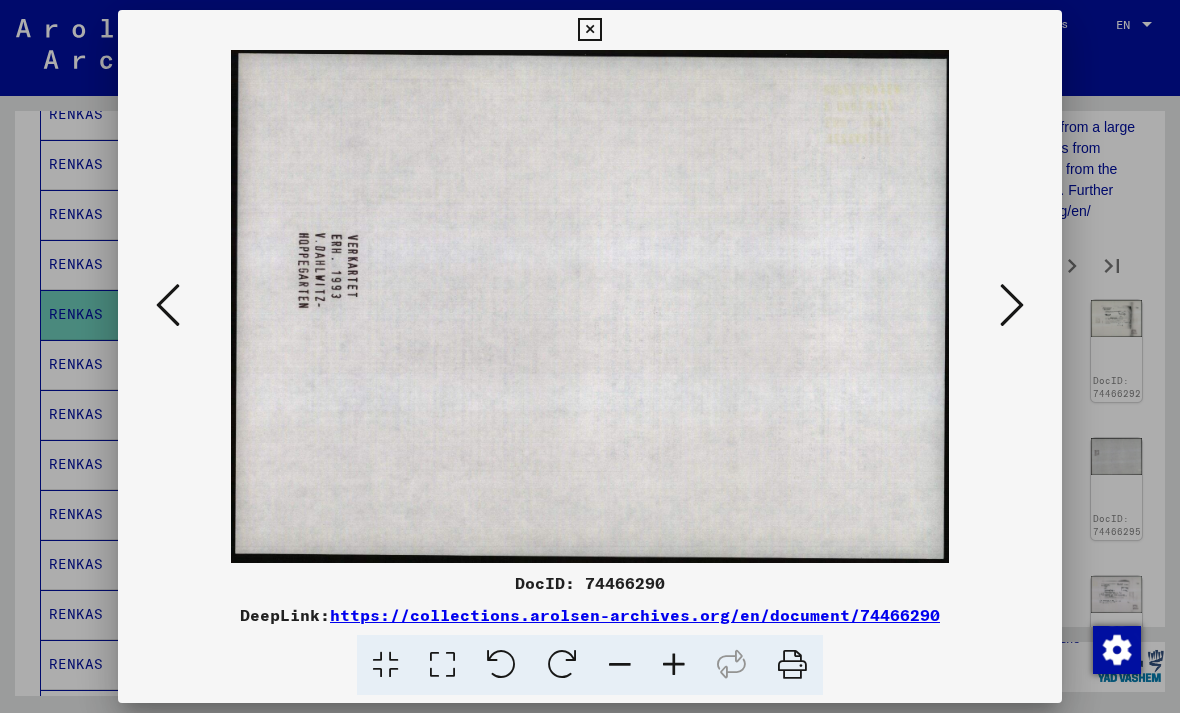 click at bounding box center [1012, 305] 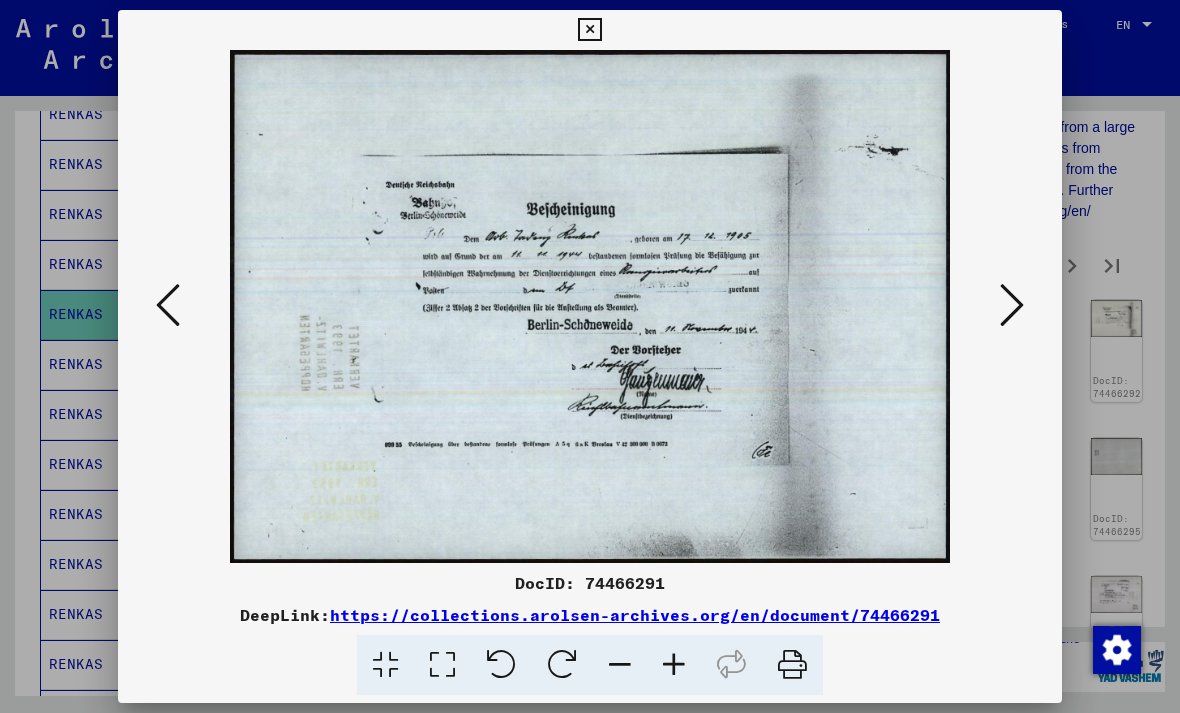 click at bounding box center (1012, 305) 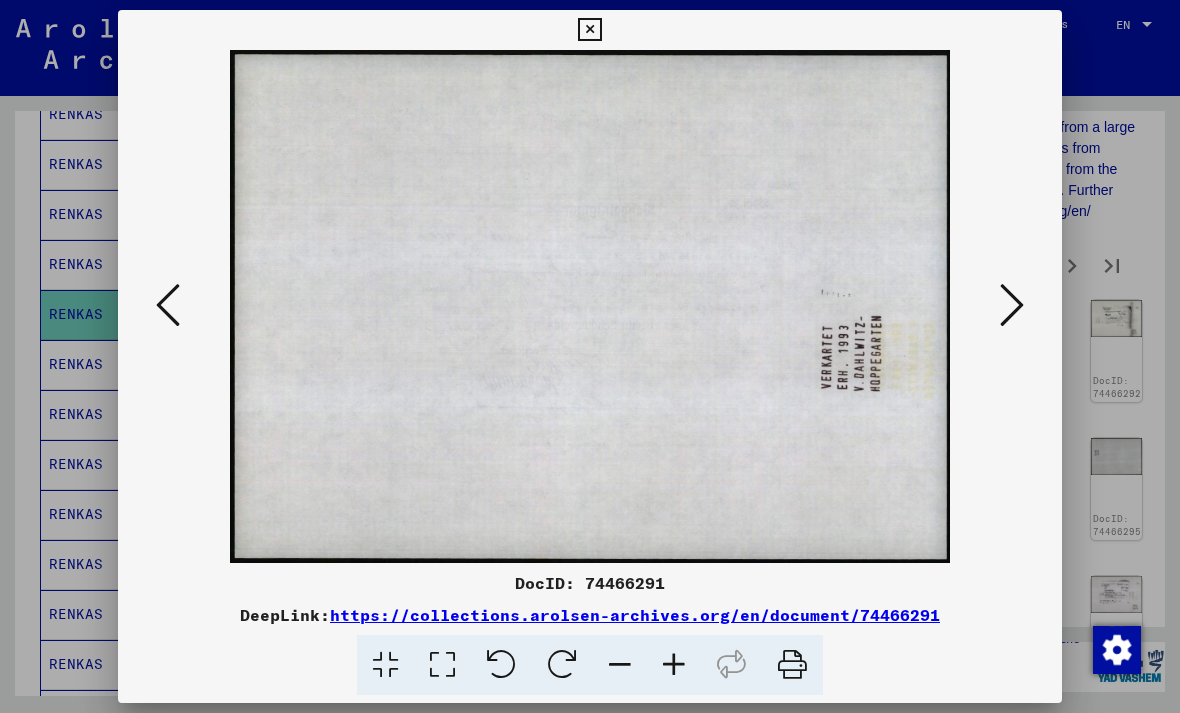 click at bounding box center (1012, 305) 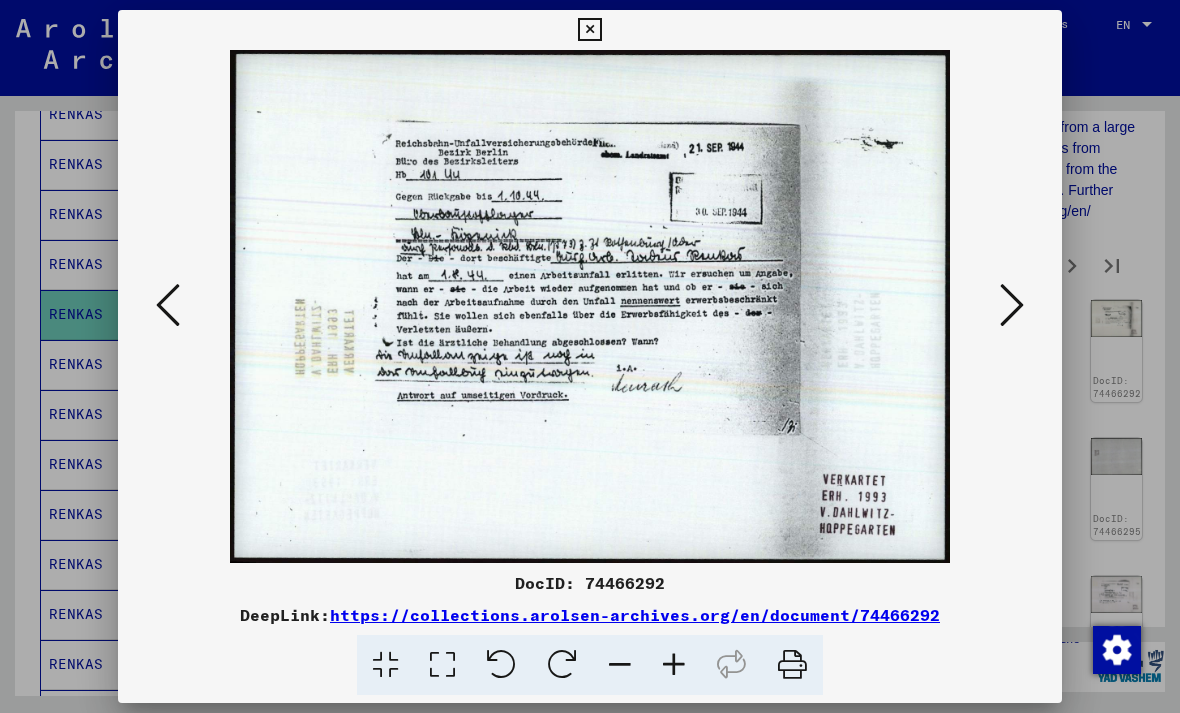 click at bounding box center [1012, 305] 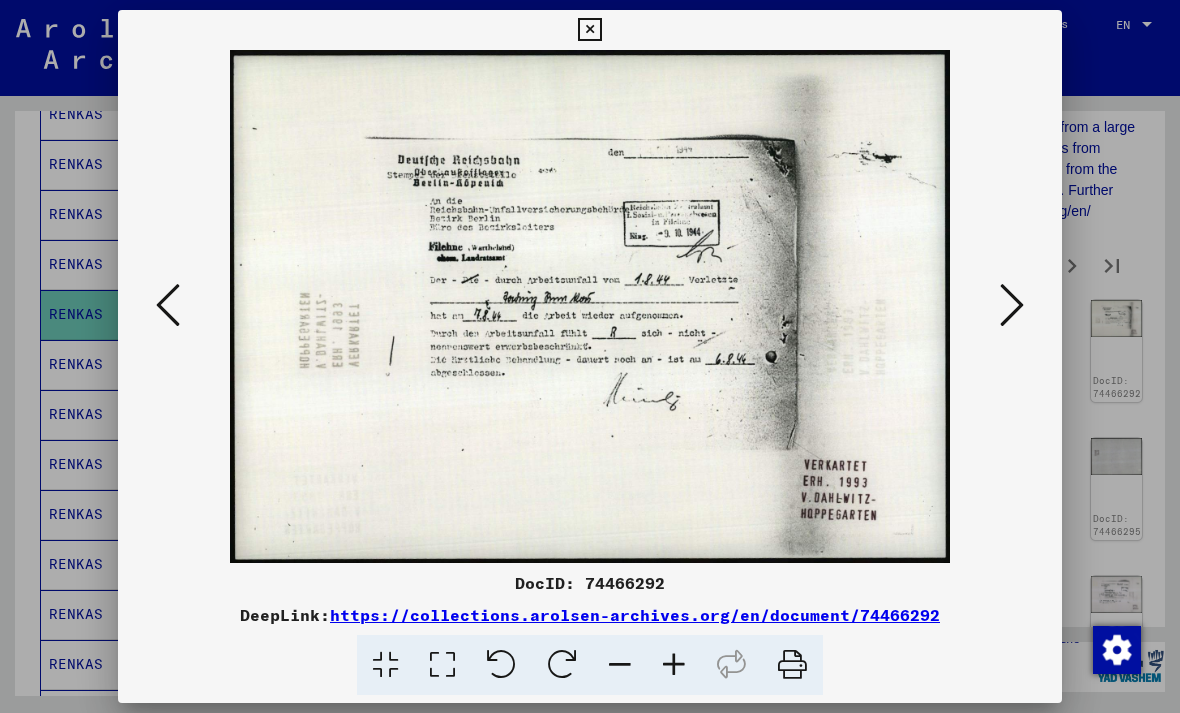 click at bounding box center [1012, 305] 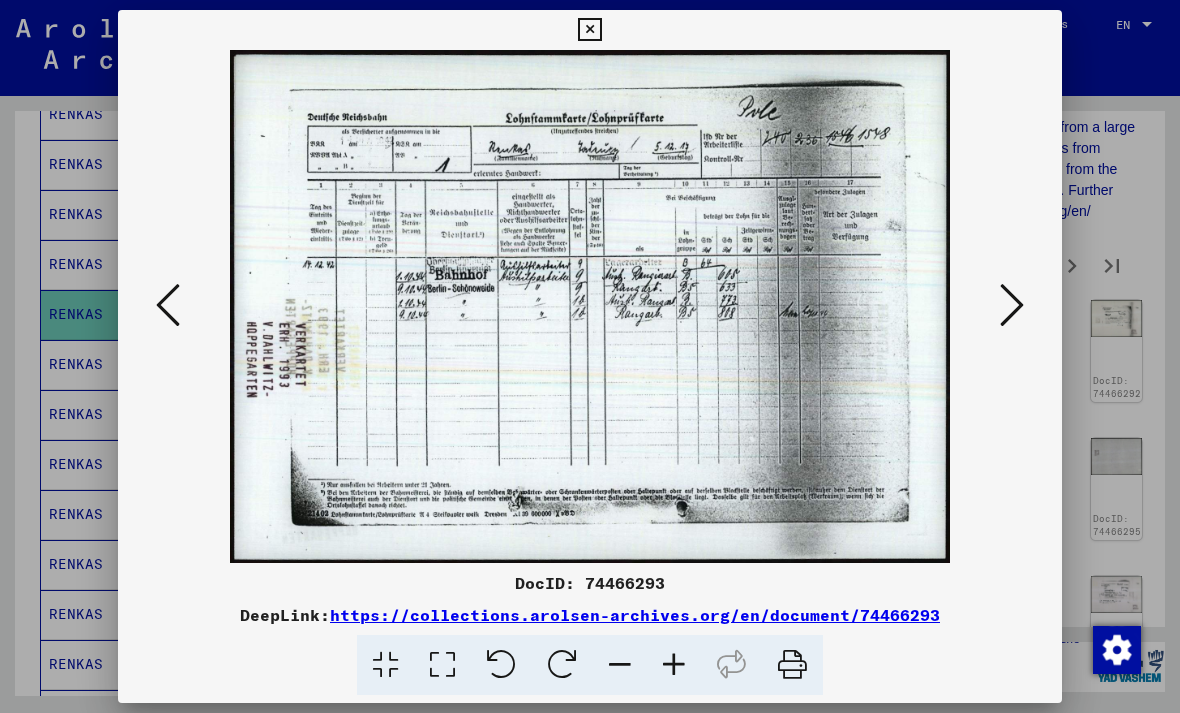 click at bounding box center (1012, 305) 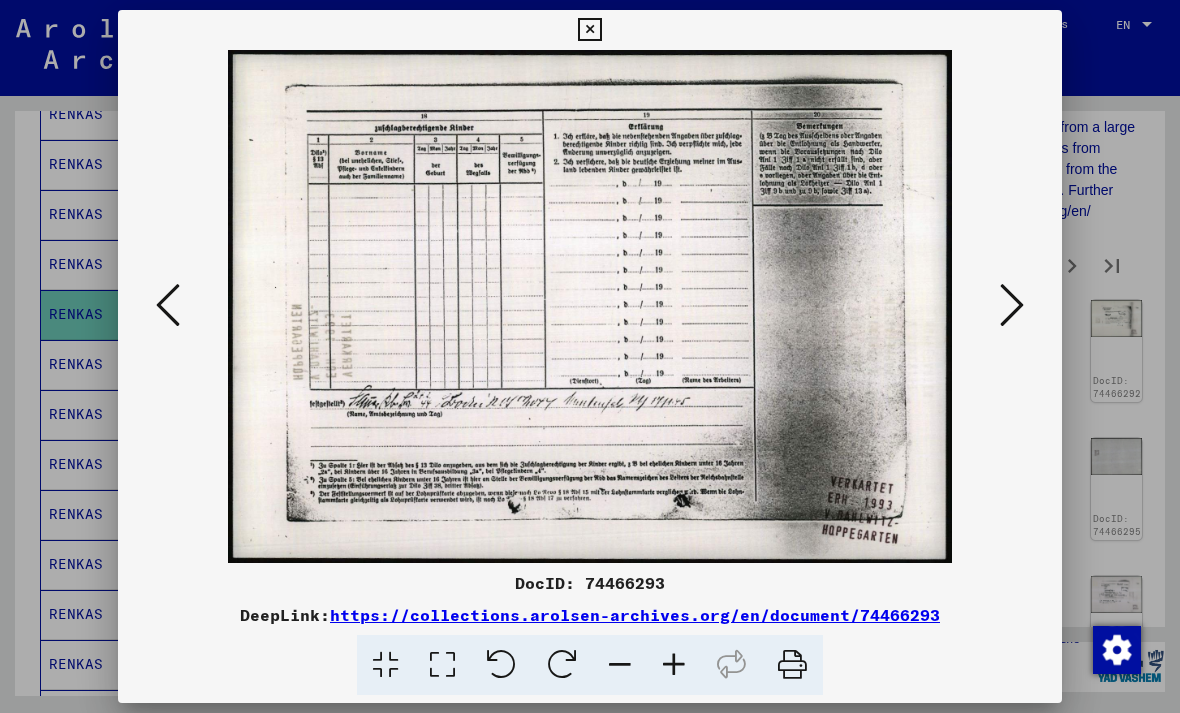 click at bounding box center (1012, 305) 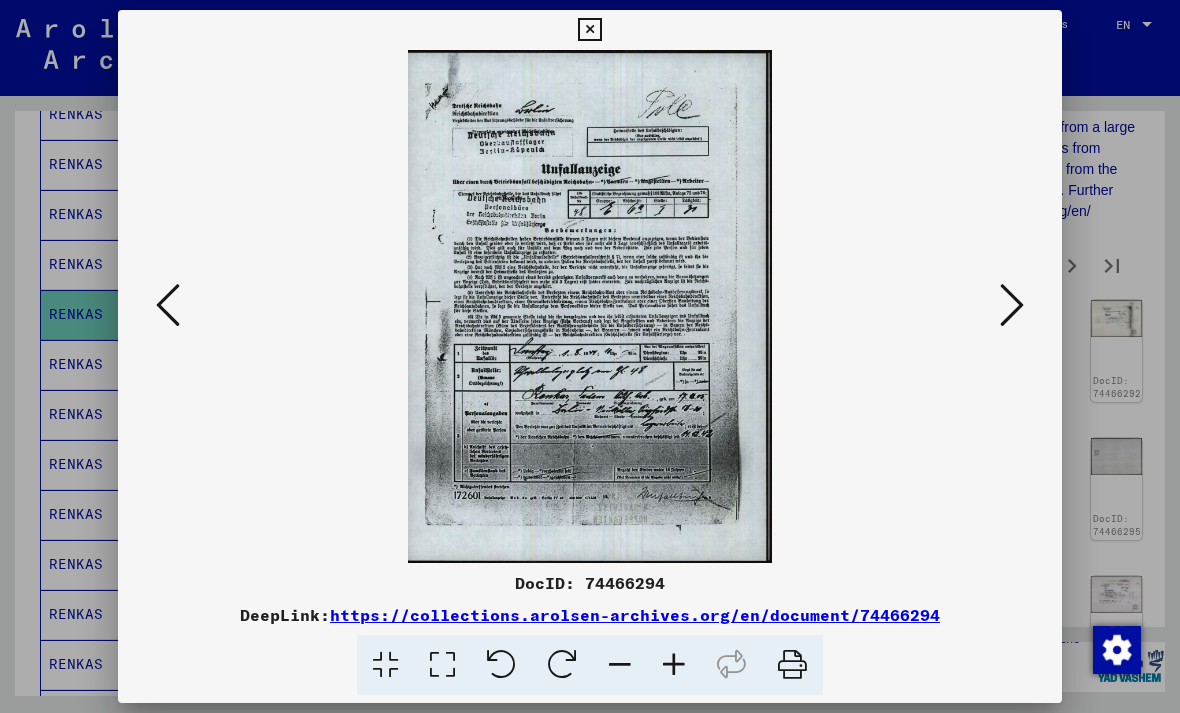 click at bounding box center (1012, 305) 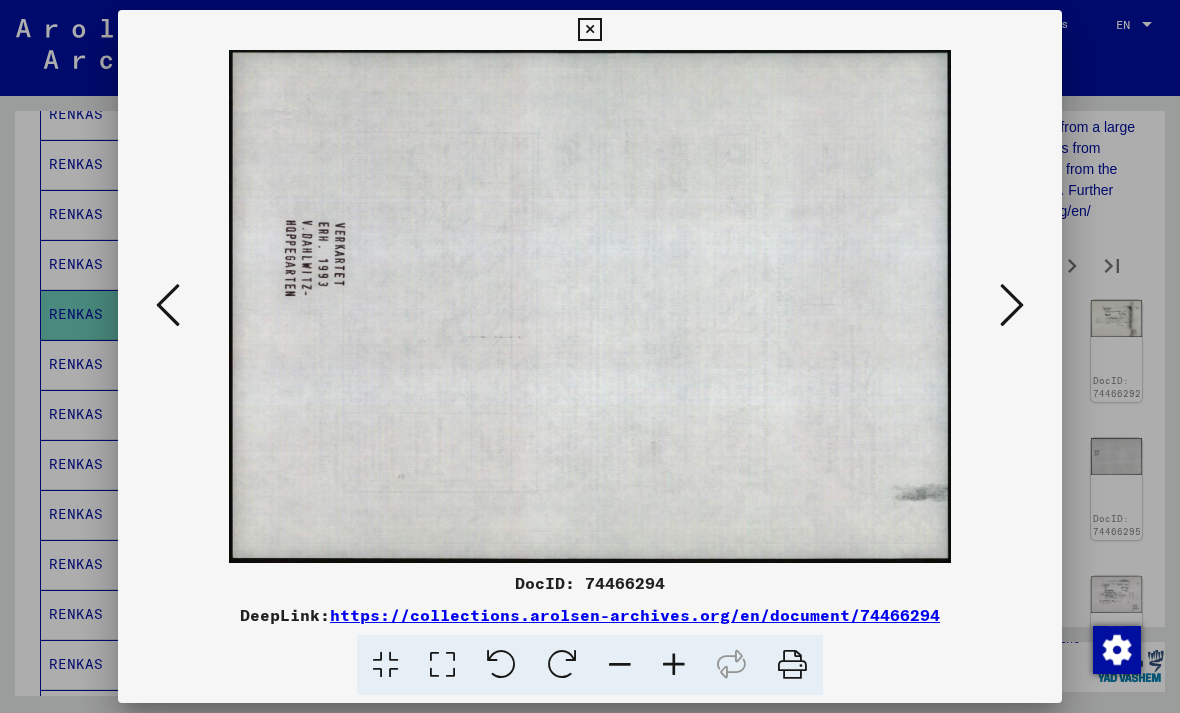 click at bounding box center (590, 356) 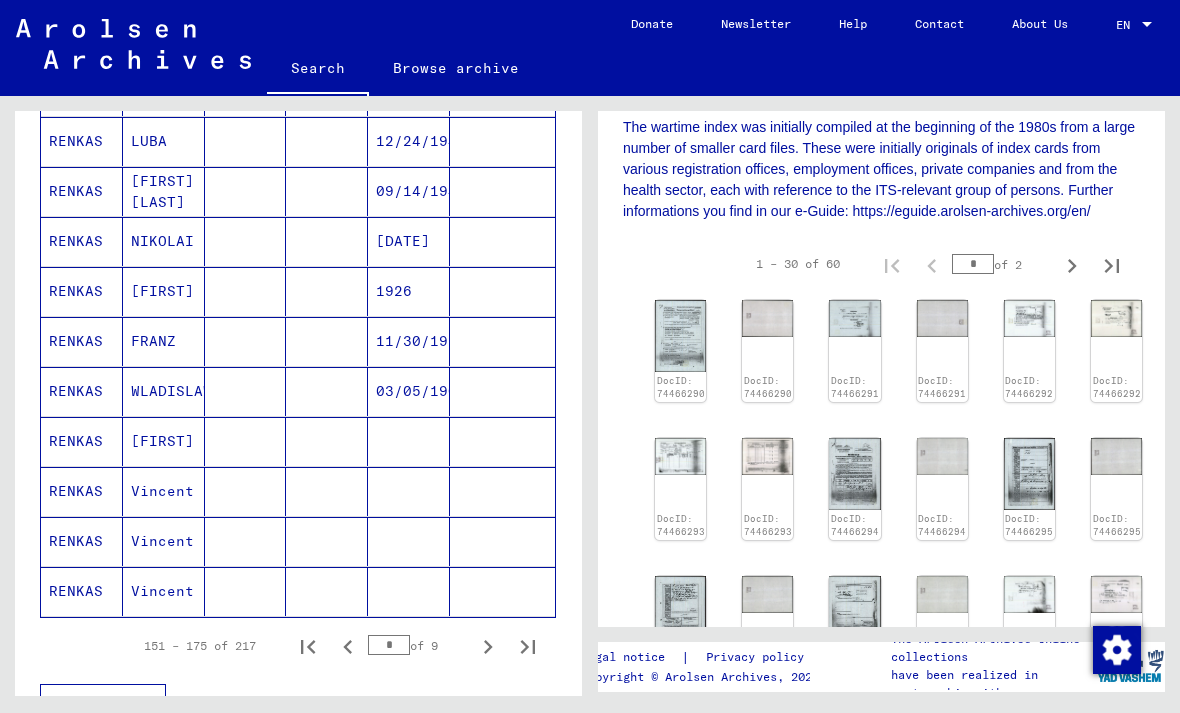 scroll, scrollTop: 1067, scrollLeft: 0, axis: vertical 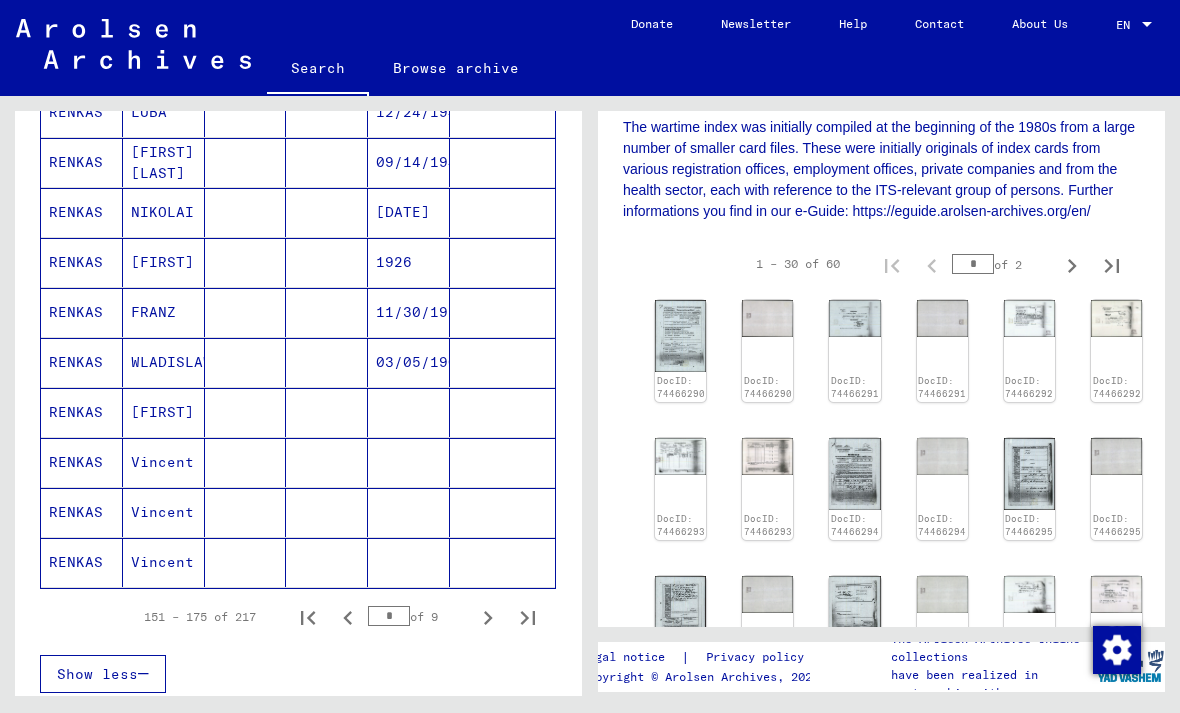 click at bounding box center (488, 617) 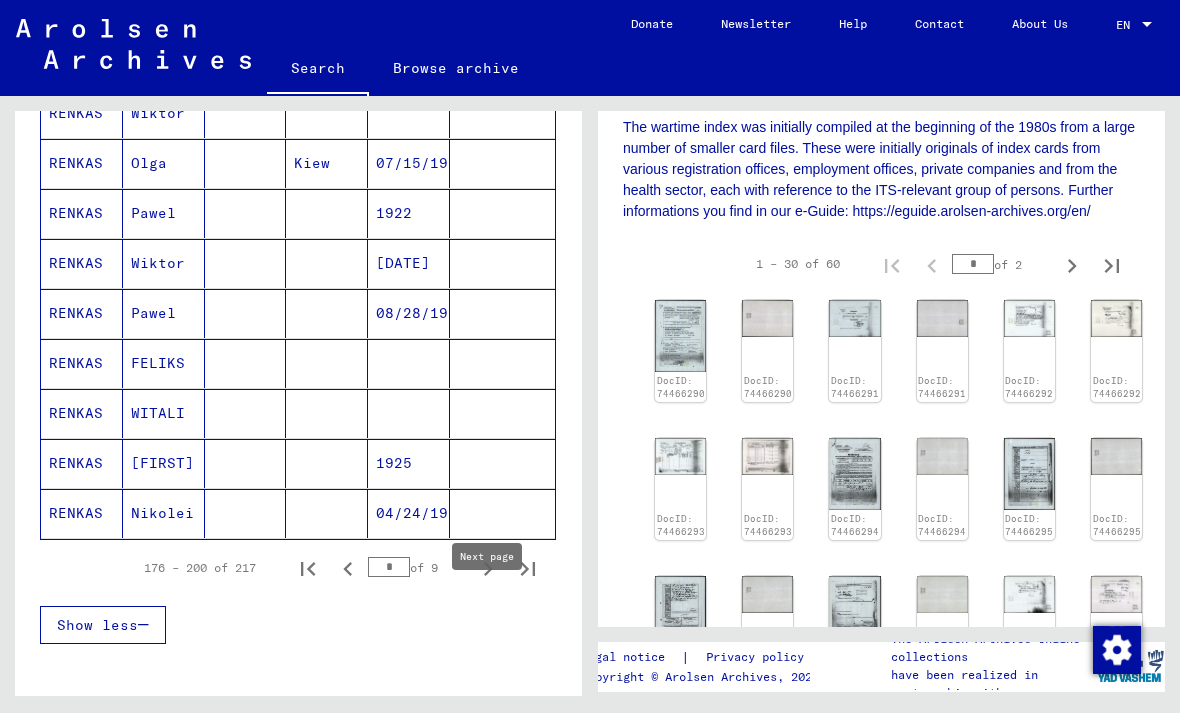 scroll, scrollTop: 1119, scrollLeft: 0, axis: vertical 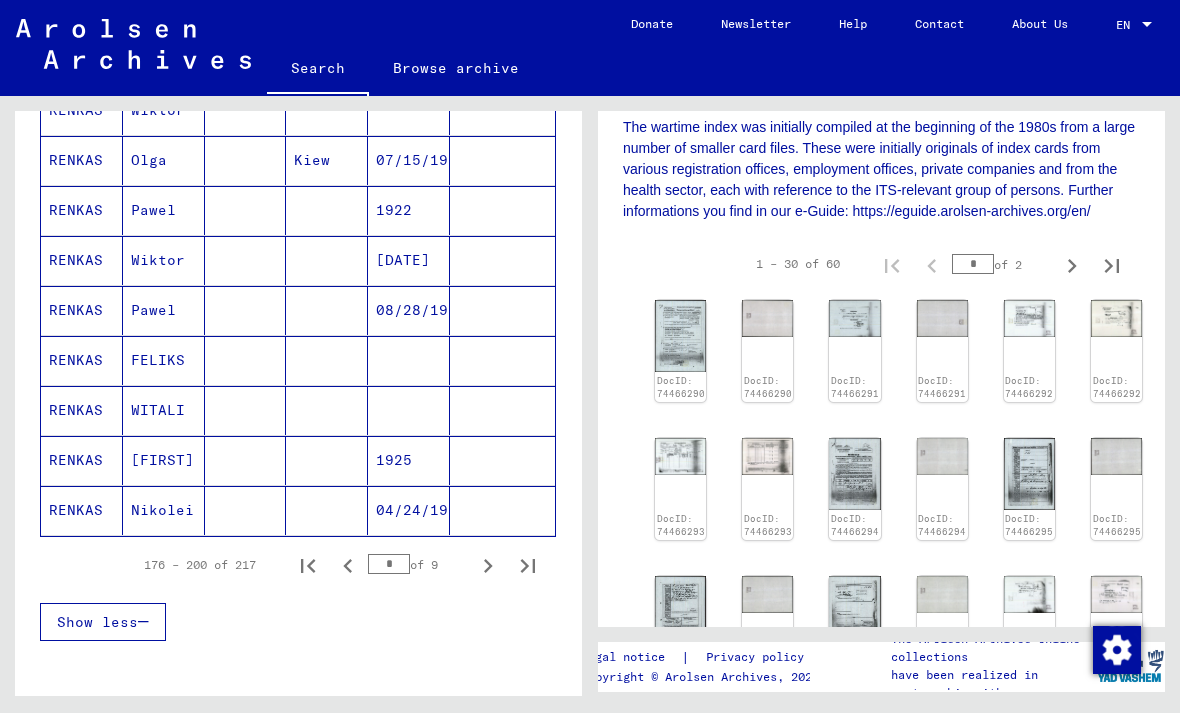 click on "RENKAS" at bounding box center (82, 210) 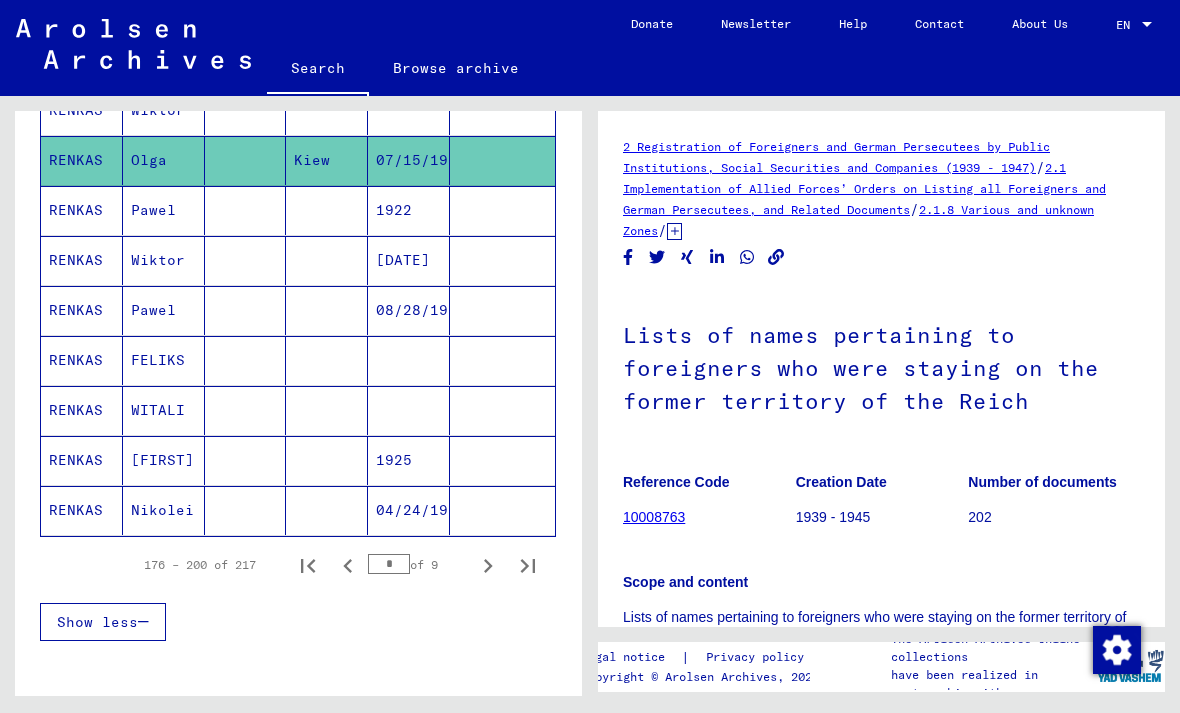 scroll, scrollTop: 0, scrollLeft: 0, axis: both 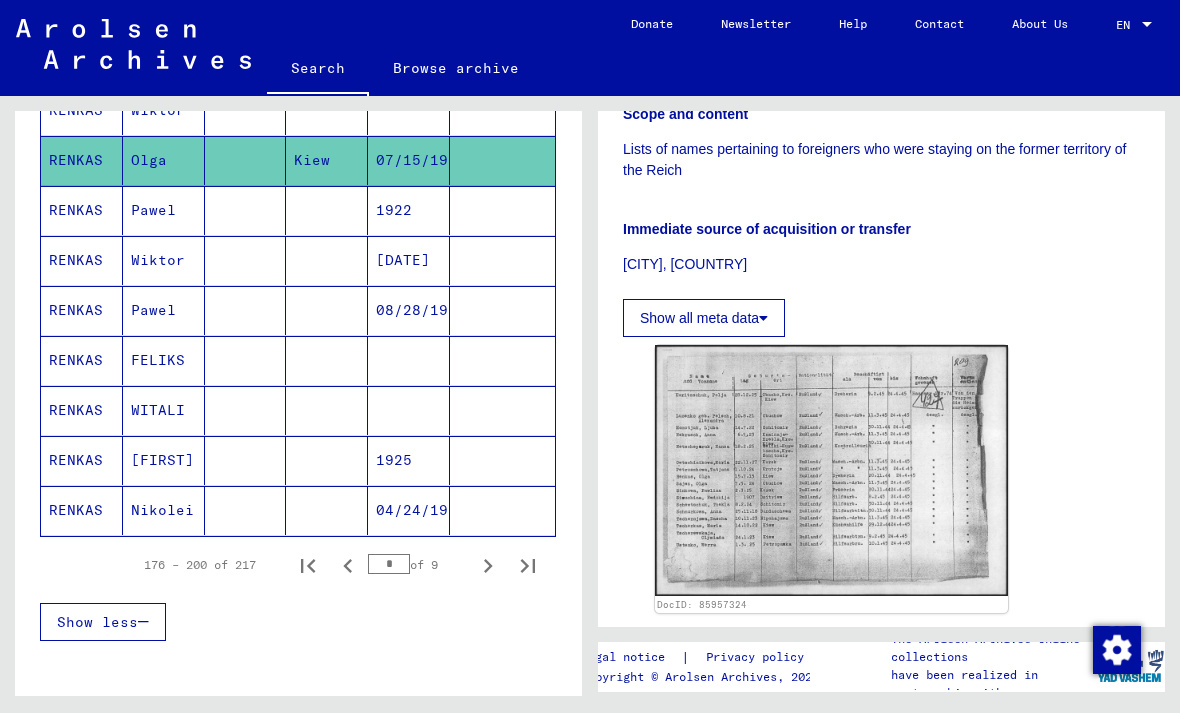 click 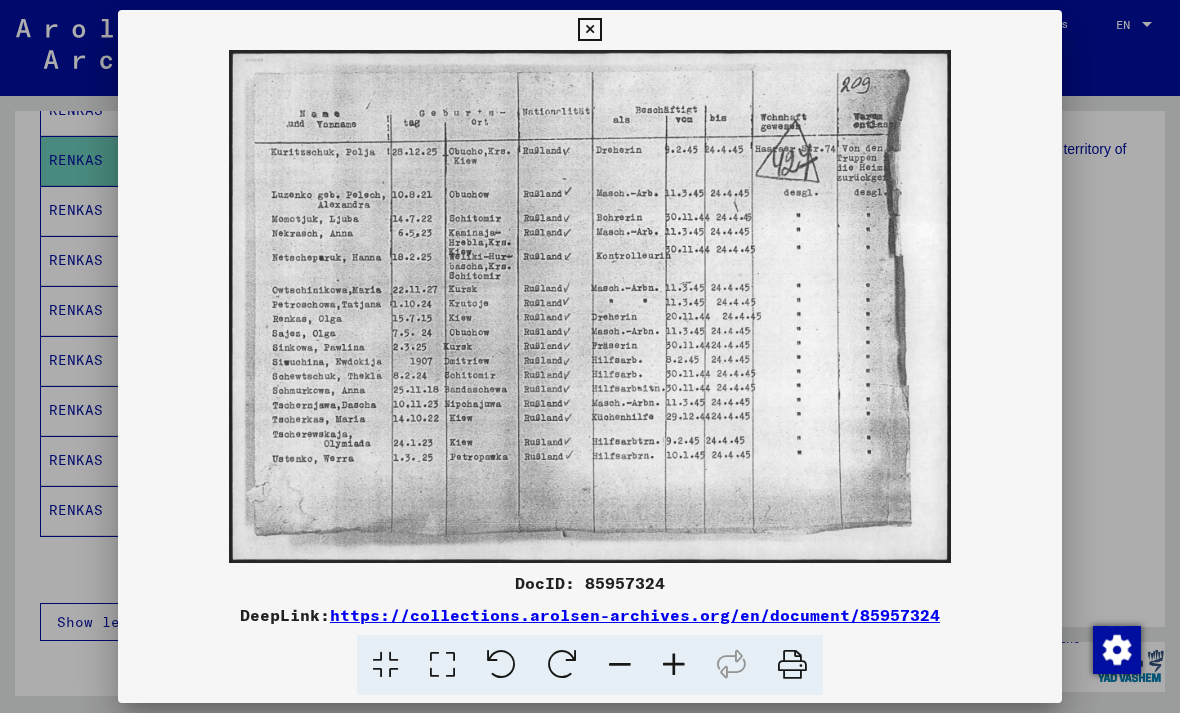 click at bounding box center (590, 356) 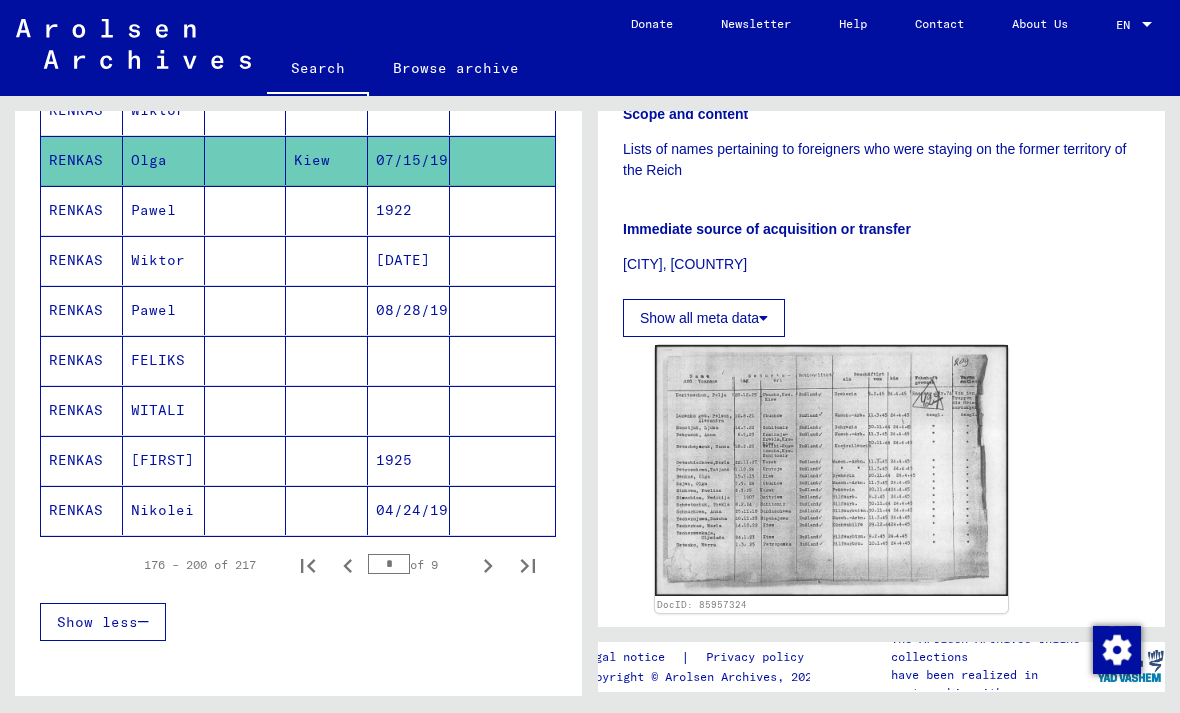 click 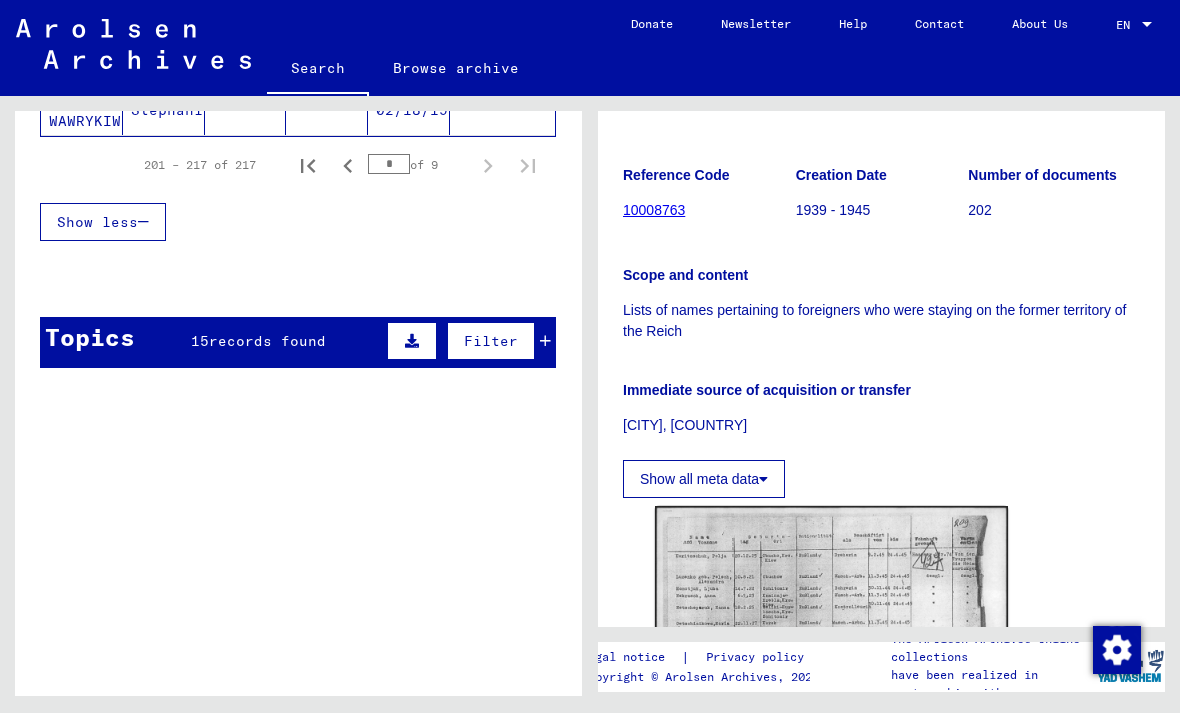 scroll, scrollTop: 308, scrollLeft: 0, axis: vertical 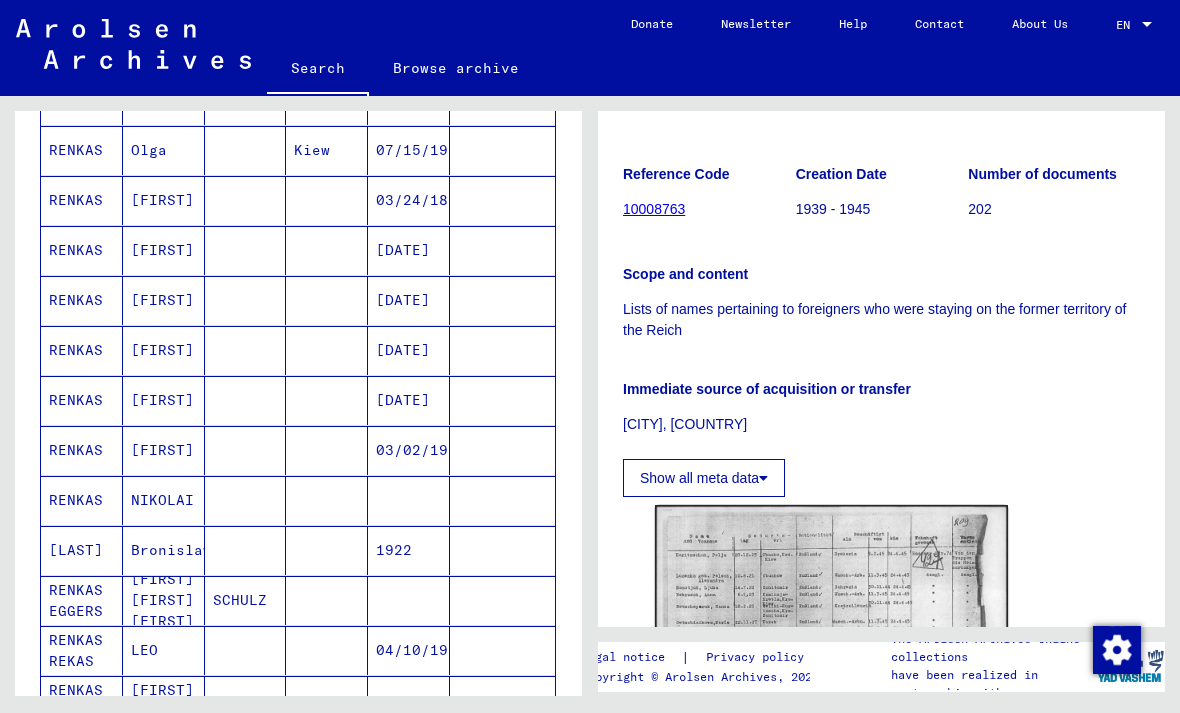 click on "[FIRST]" at bounding box center [164, 450] 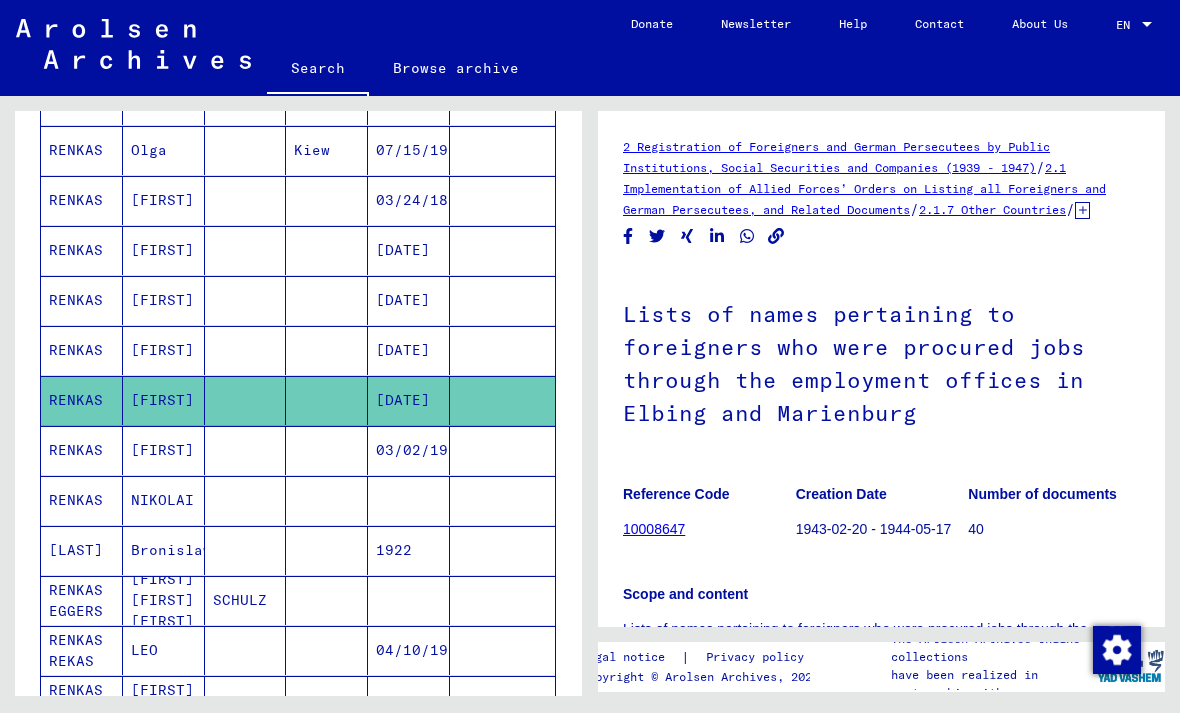 scroll, scrollTop: 0, scrollLeft: 0, axis: both 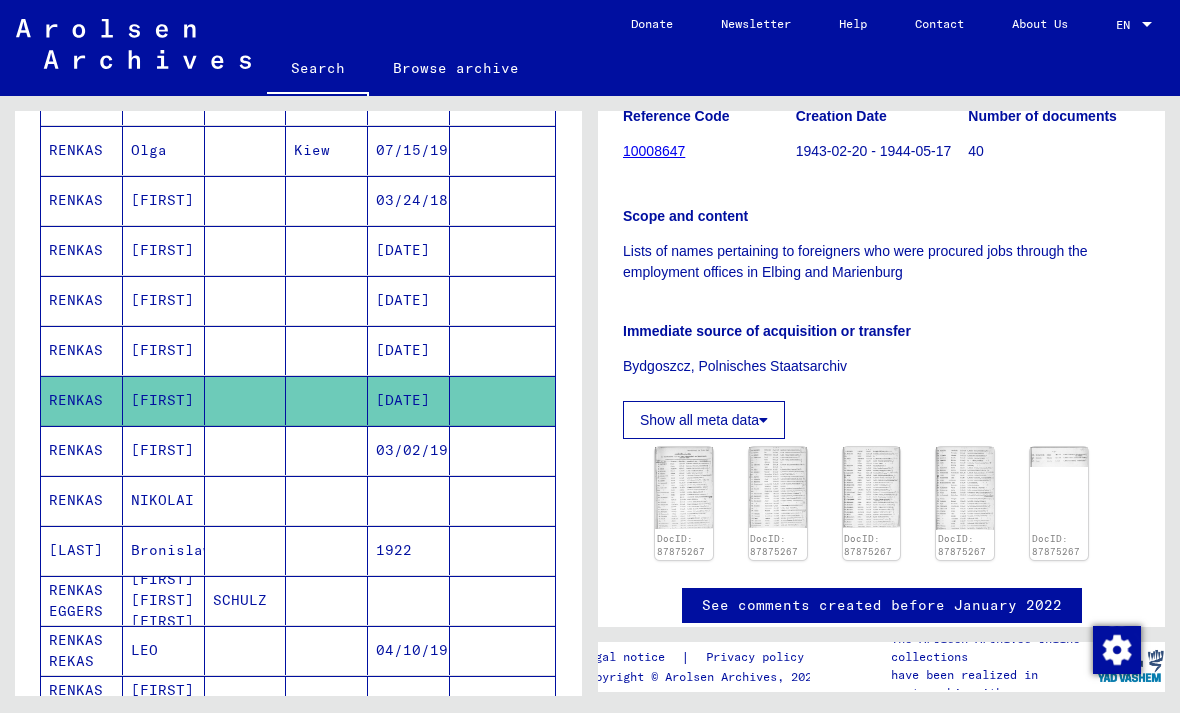 click 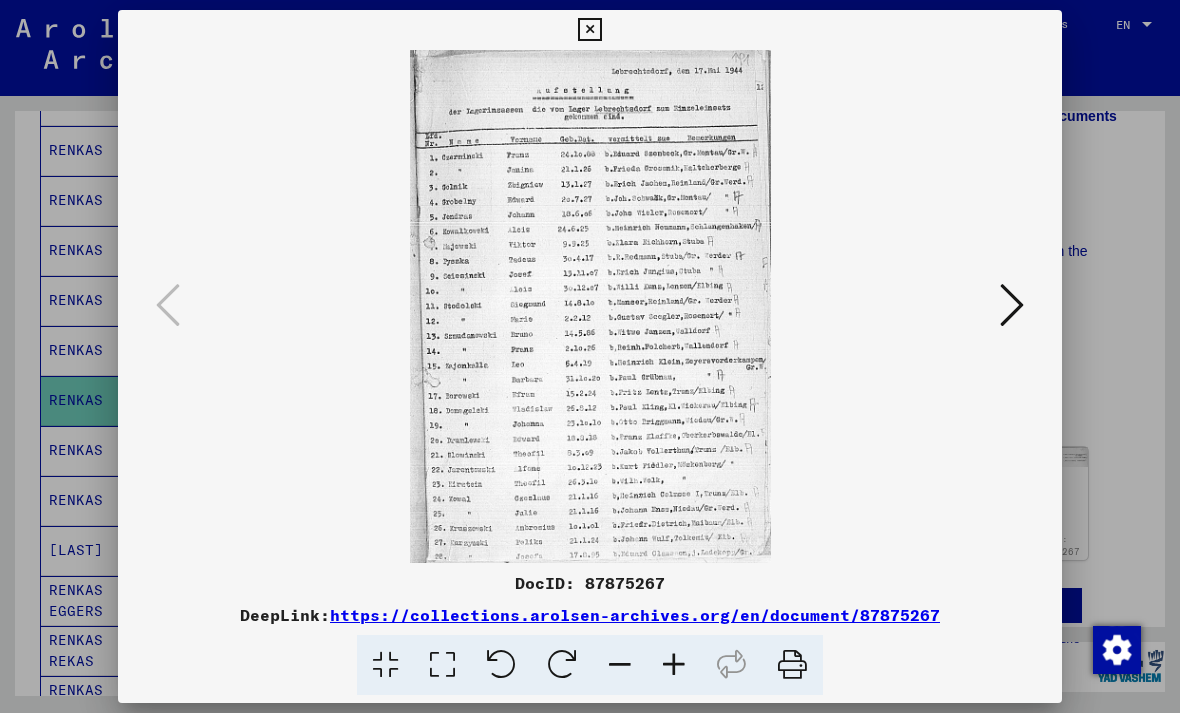 click at bounding box center [590, 356] 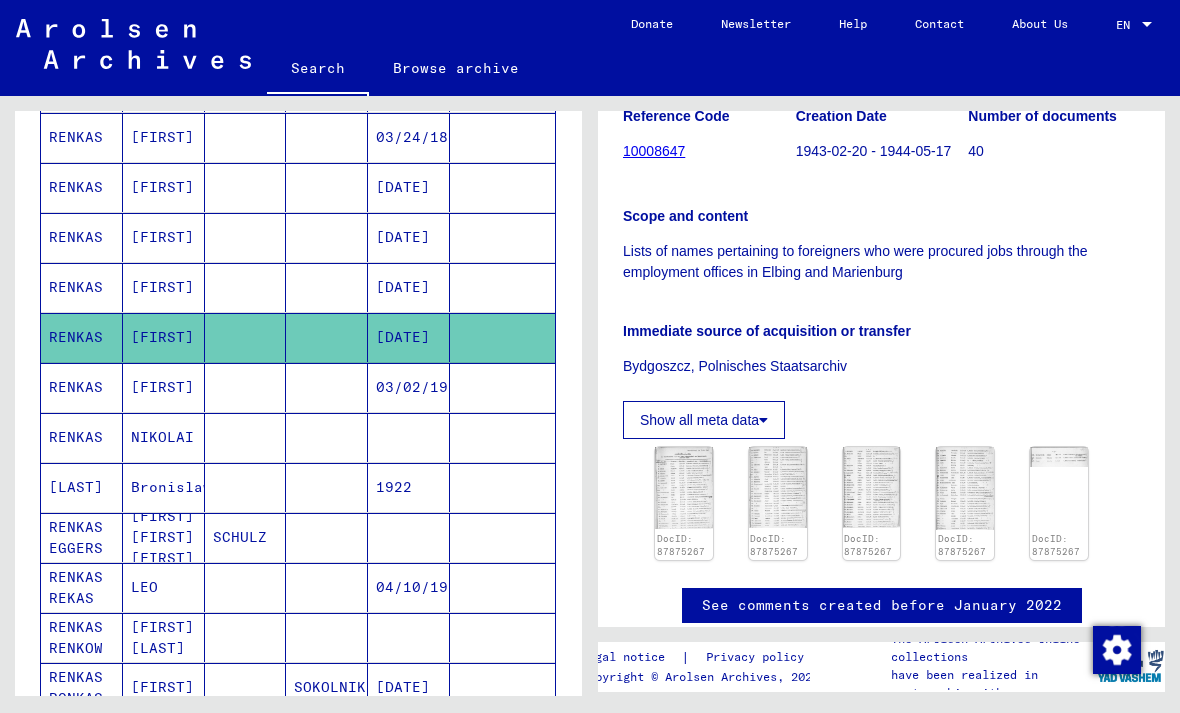 scroll, scrollTop: 495, scrollLeft: 0, axis: vertical 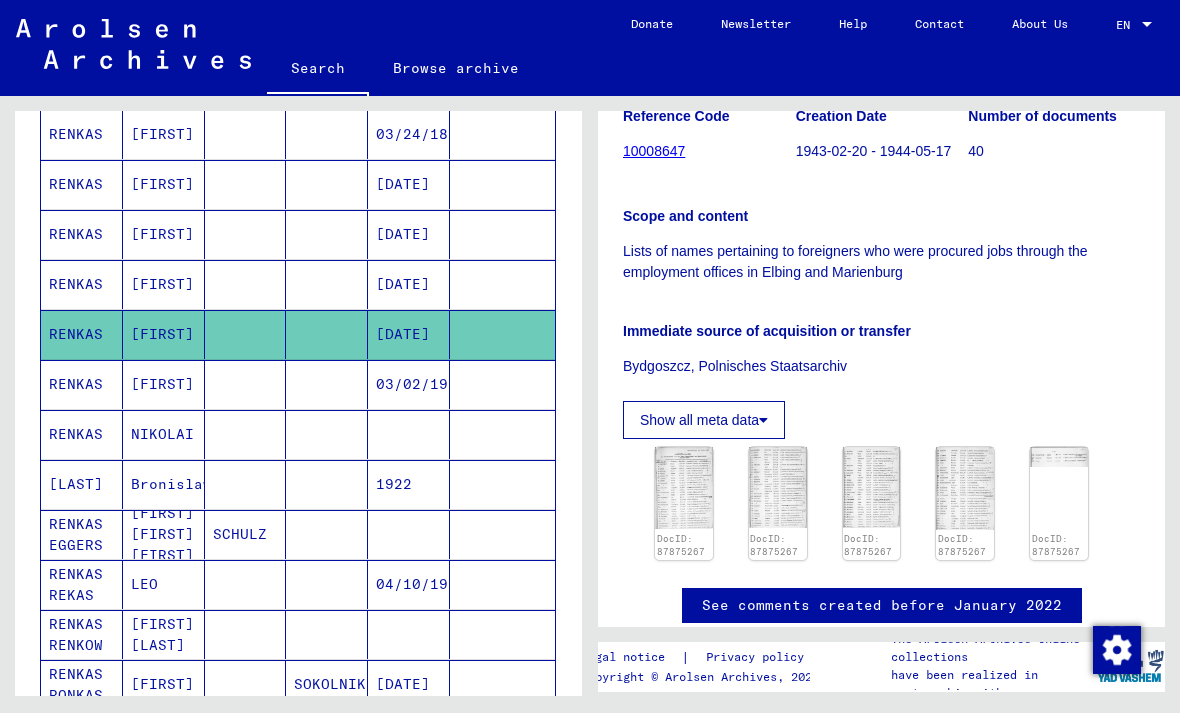 click on "RENKAS EGGERS" at bounding box center [82, 584] 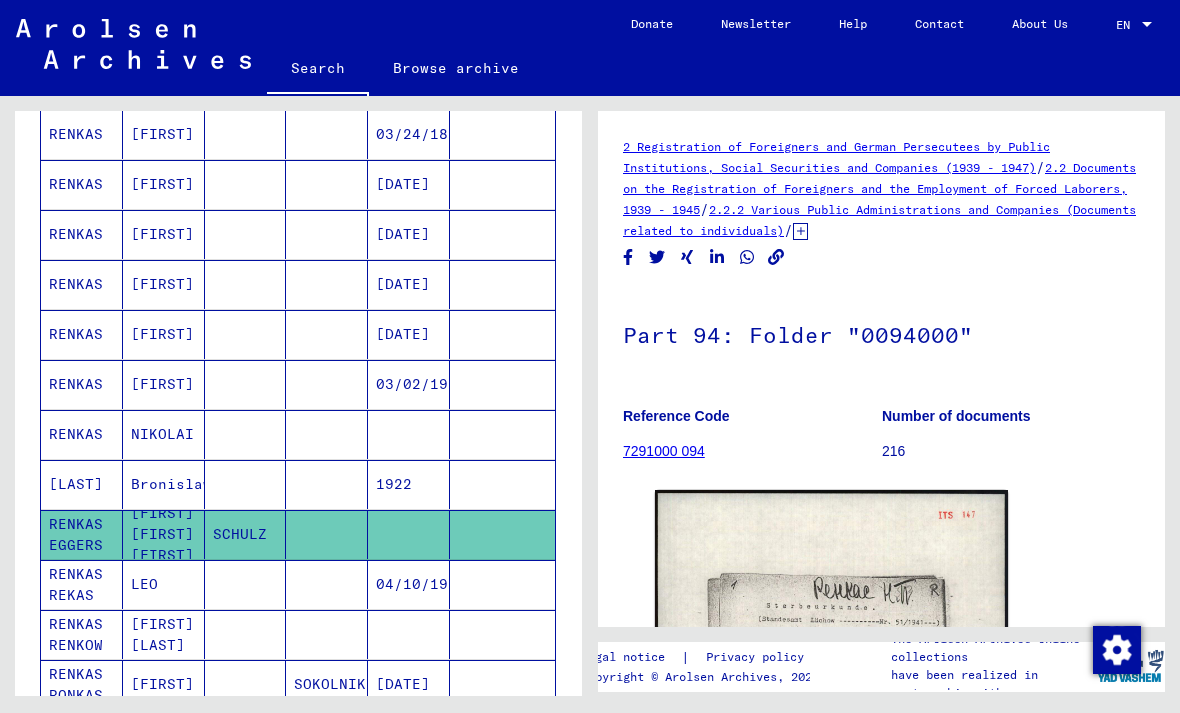 scroll, scrollTop: 0, scrollLeft: 0, axis: both 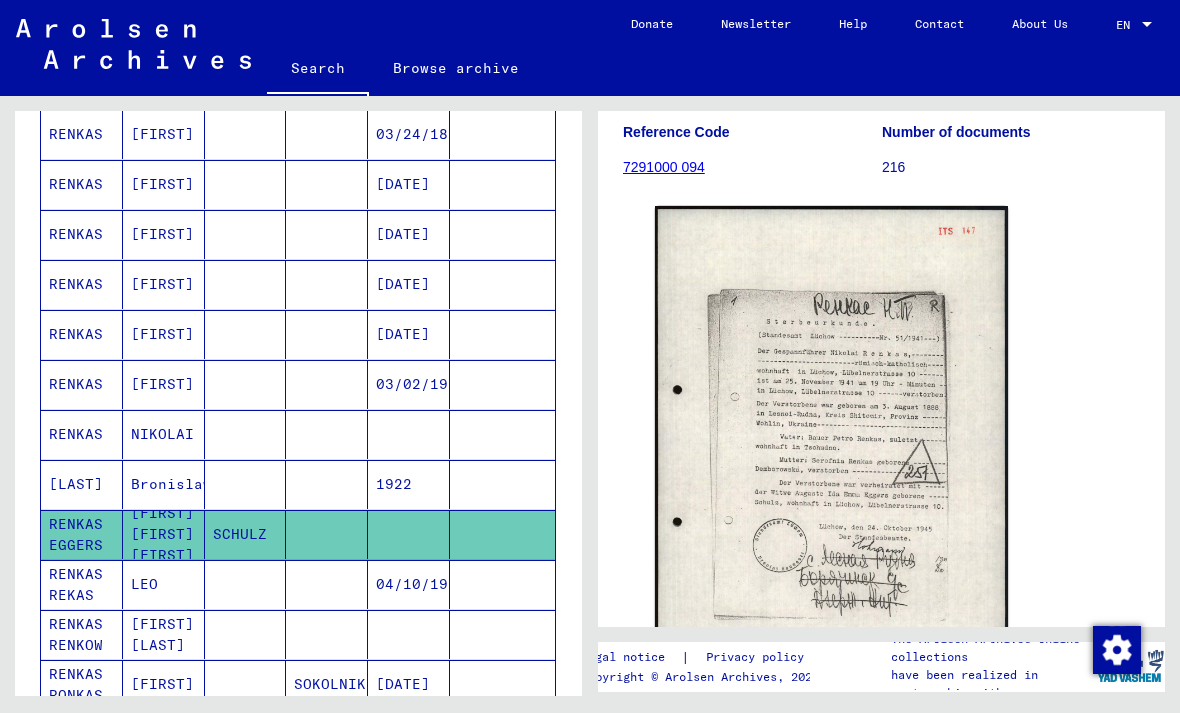 click 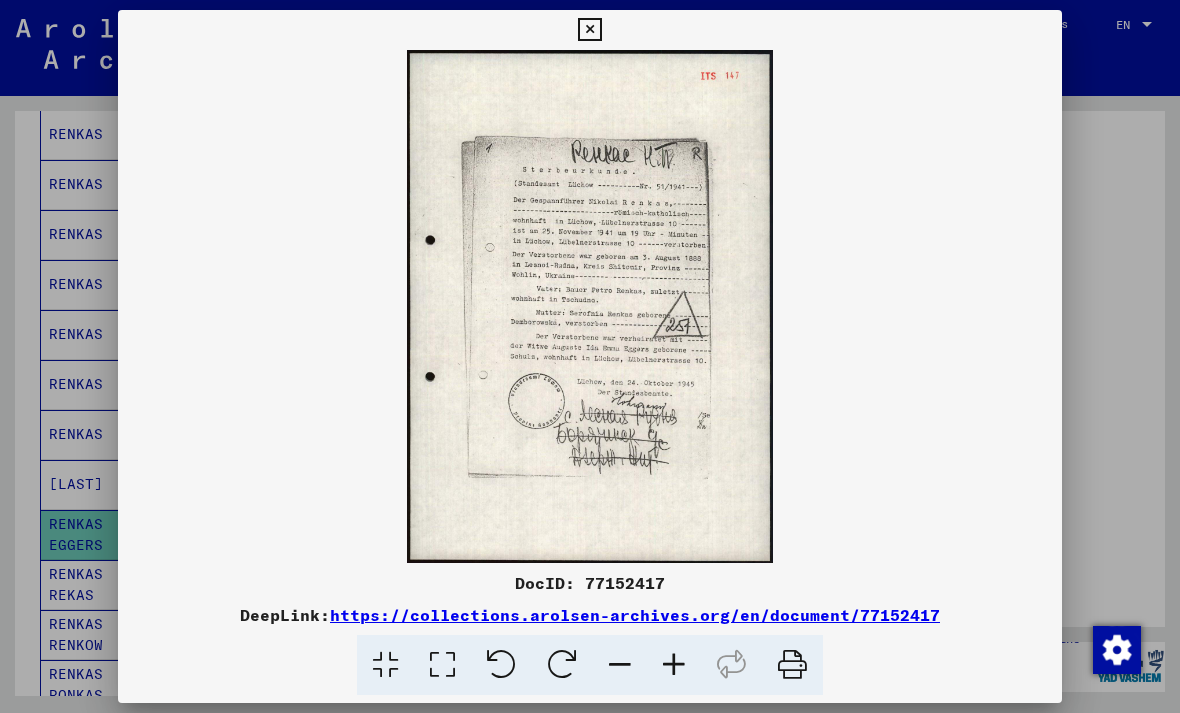click at bounding box center [589, 30] 